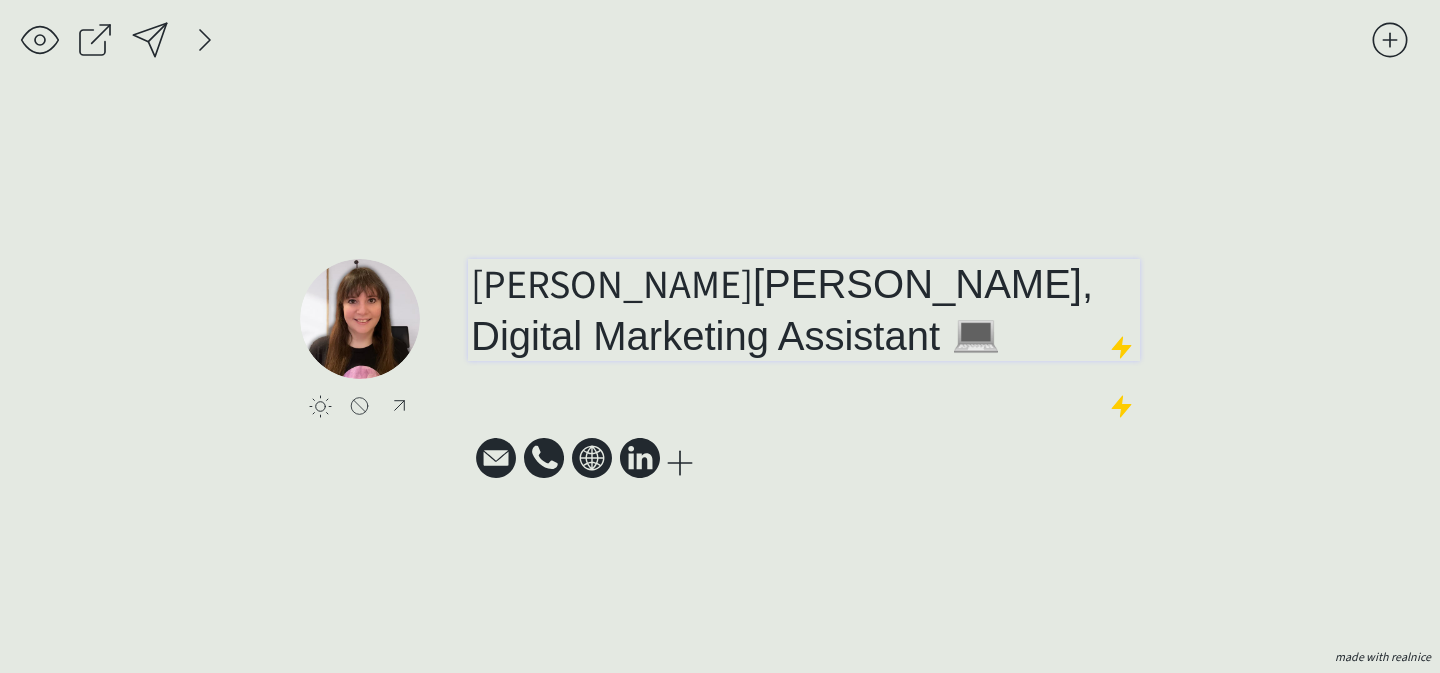 scroll, scrollTop: 0, scrollLeft: 0, axis: both 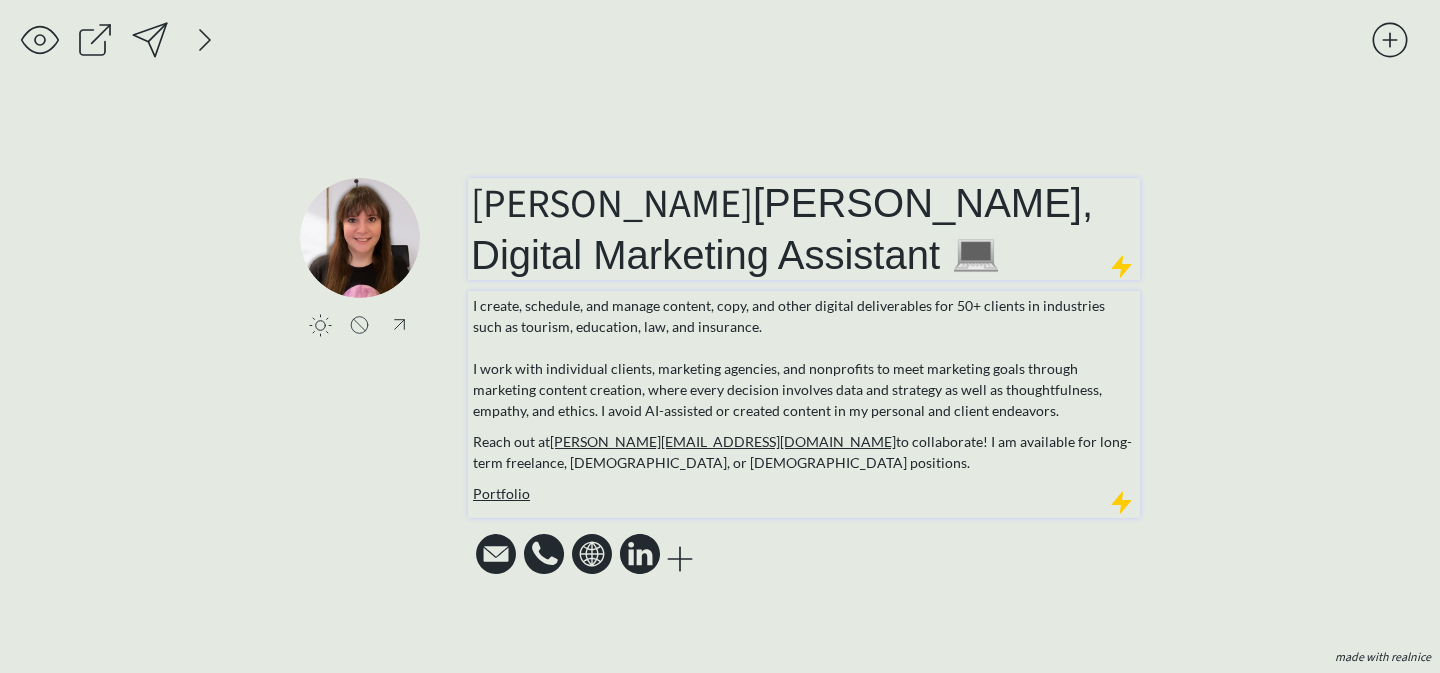 click on "Portfolio" at bounding box center (804, 493) 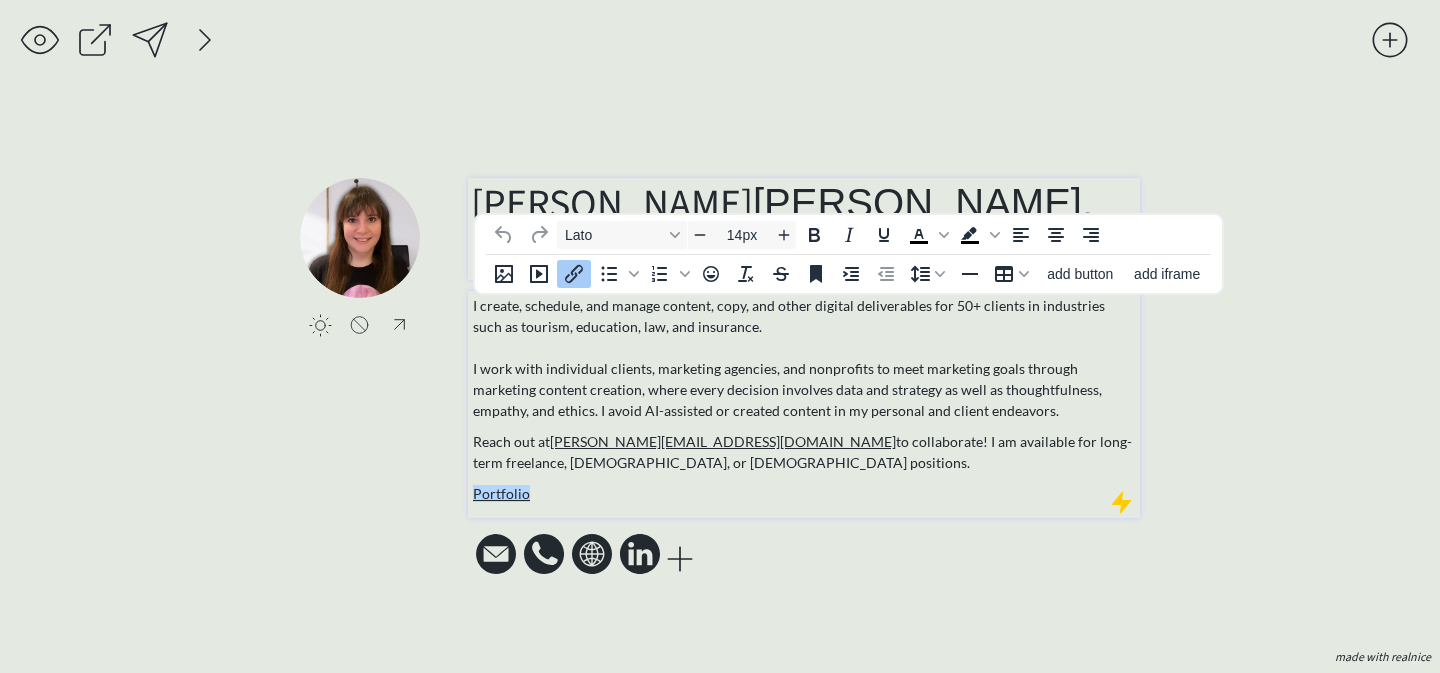 click on "Portfolio﻿" at bounding box center [804, 493] 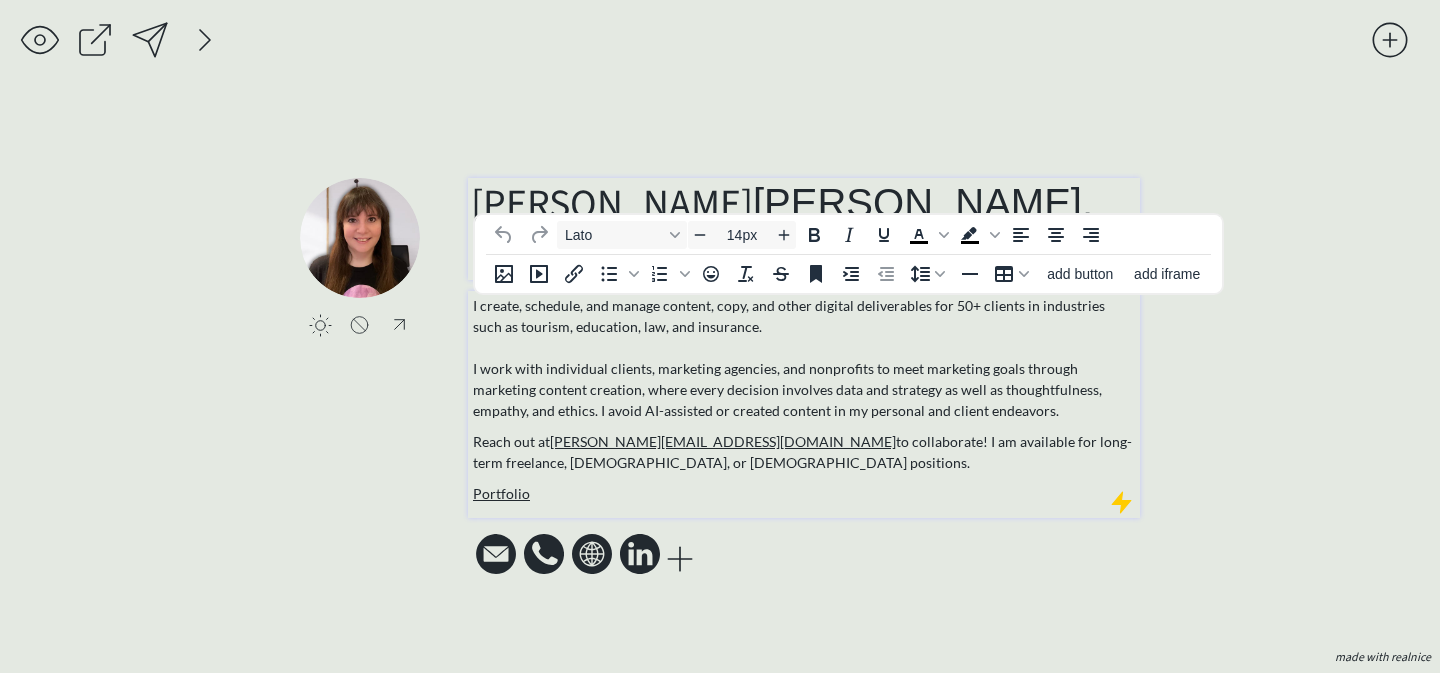 click on "Reach out at  [PERSON_NAME][EMAIL_ADDRESS][DOMAIN_NAME]  to collaborate! I am available for long-term freelance, [DEMOGRAPHIC_DATA], or [DEMOGRAPHIC_DATA] positions." at bounding box center [804, 452] 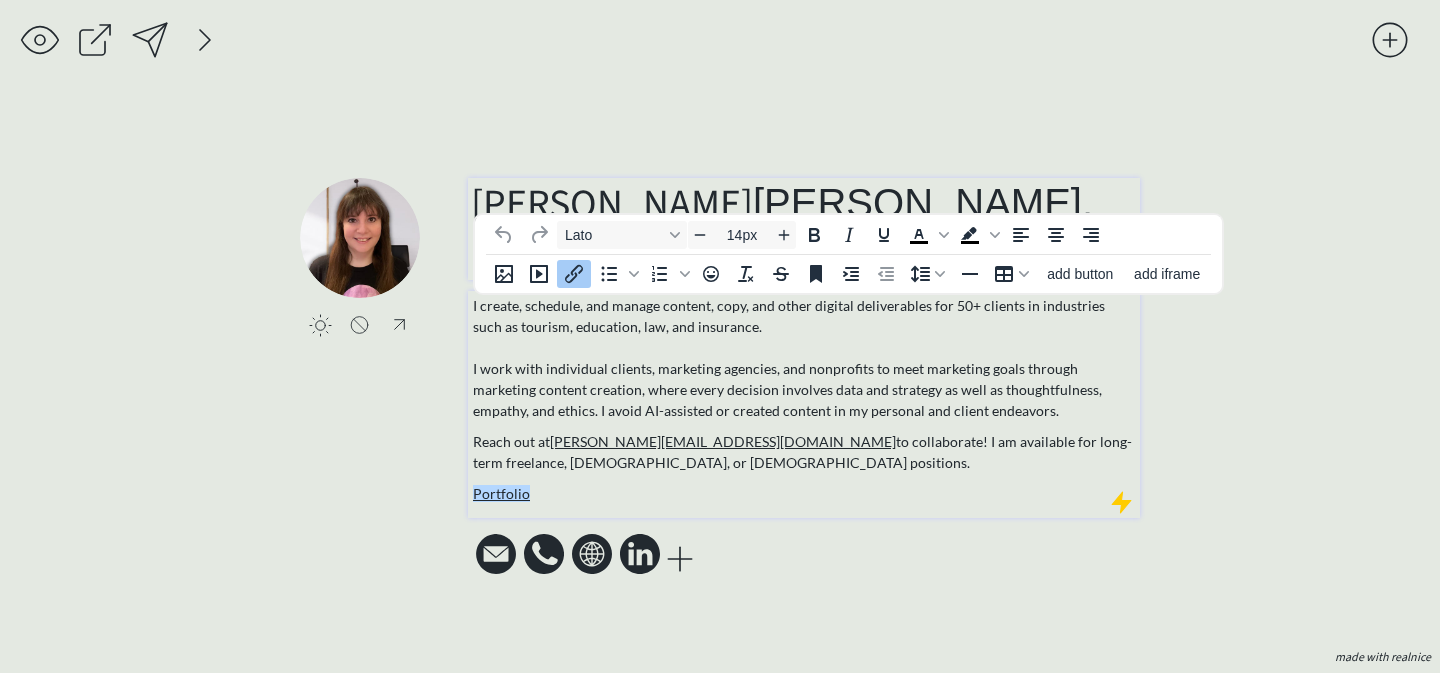 click on "Portfolio﻿" at bounding box center (804, 493) 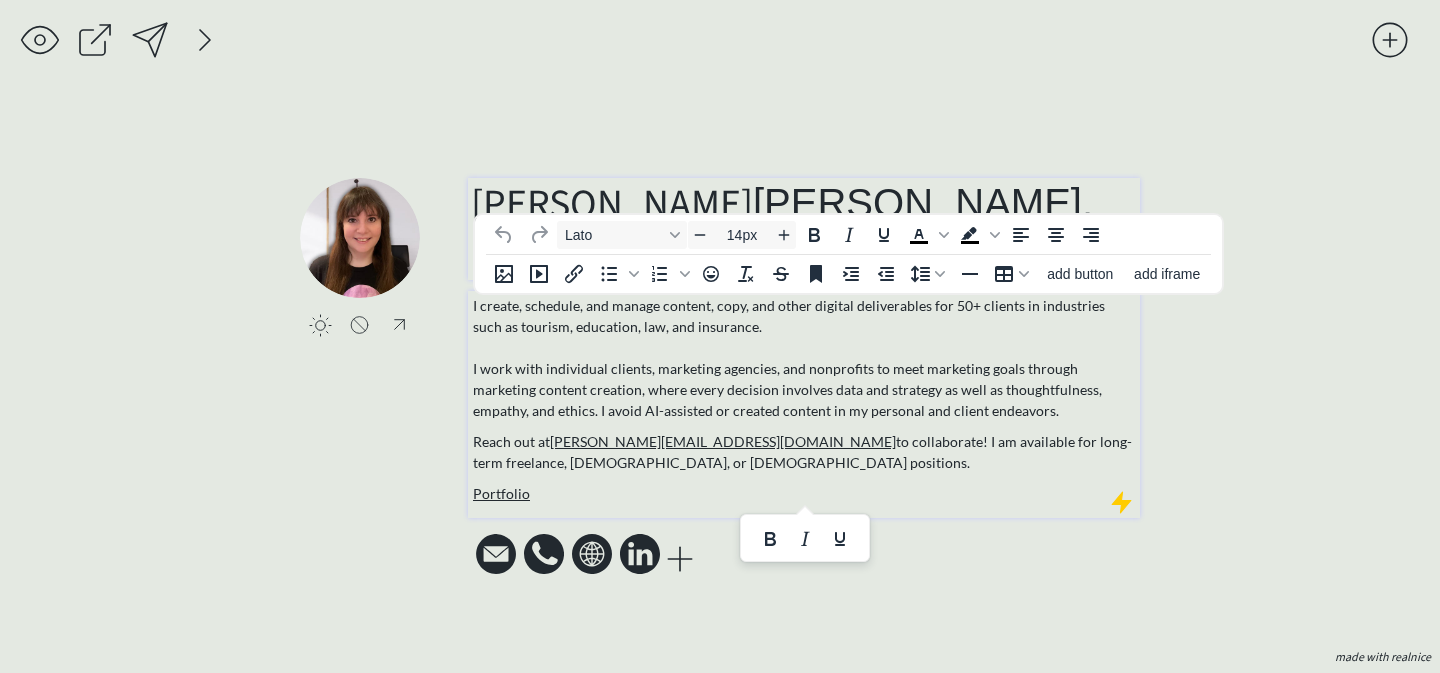 drag, startPoint x: 722, startPoint y: 498, endPoint x: 475, endPoint y: 275, distance: 332.7732 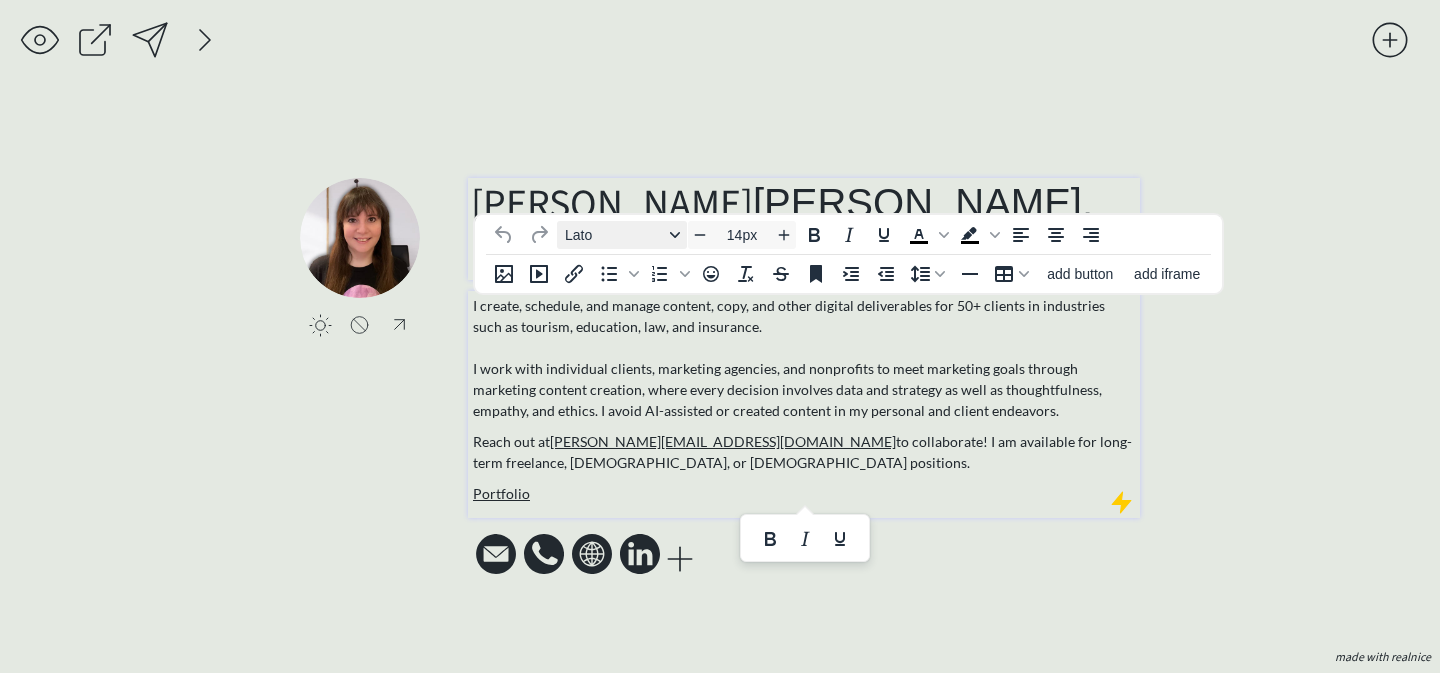 click on "Lato" at bounding box center (614, 235) 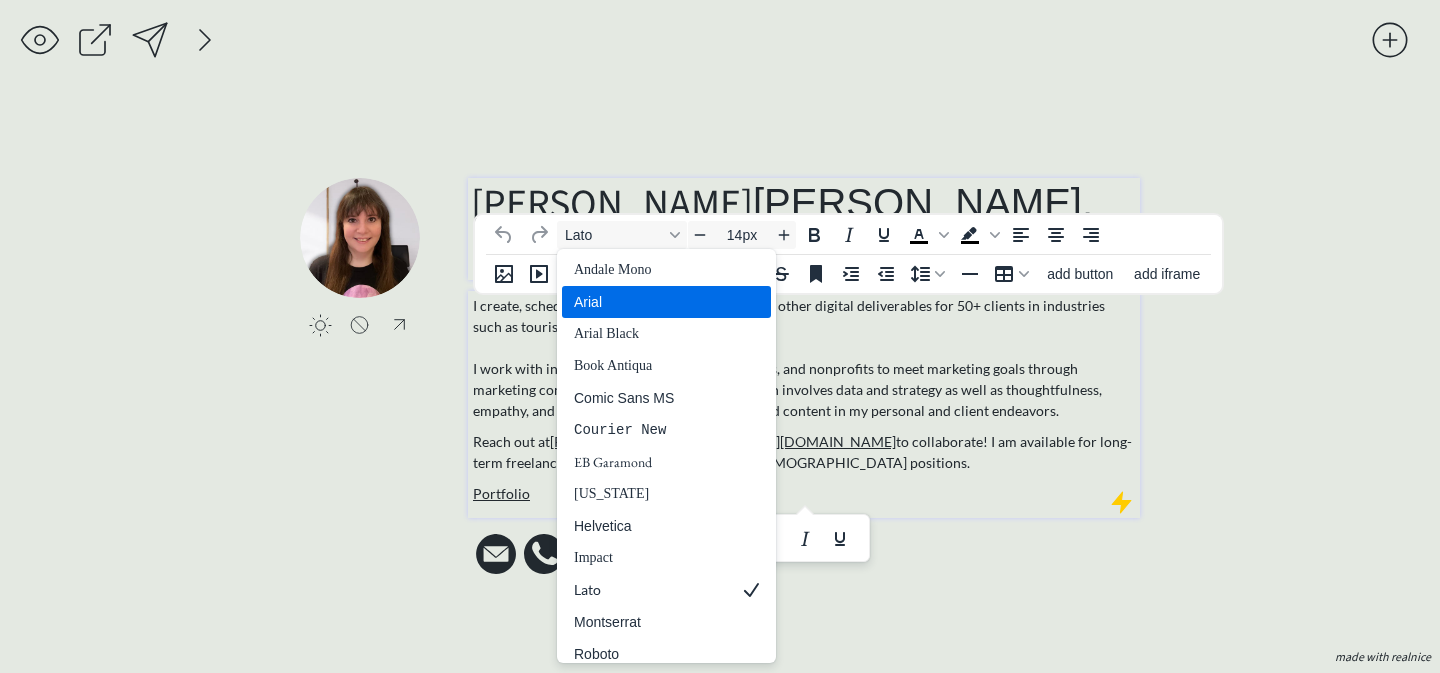 click on "Arial" at bounding box center (652, 302) 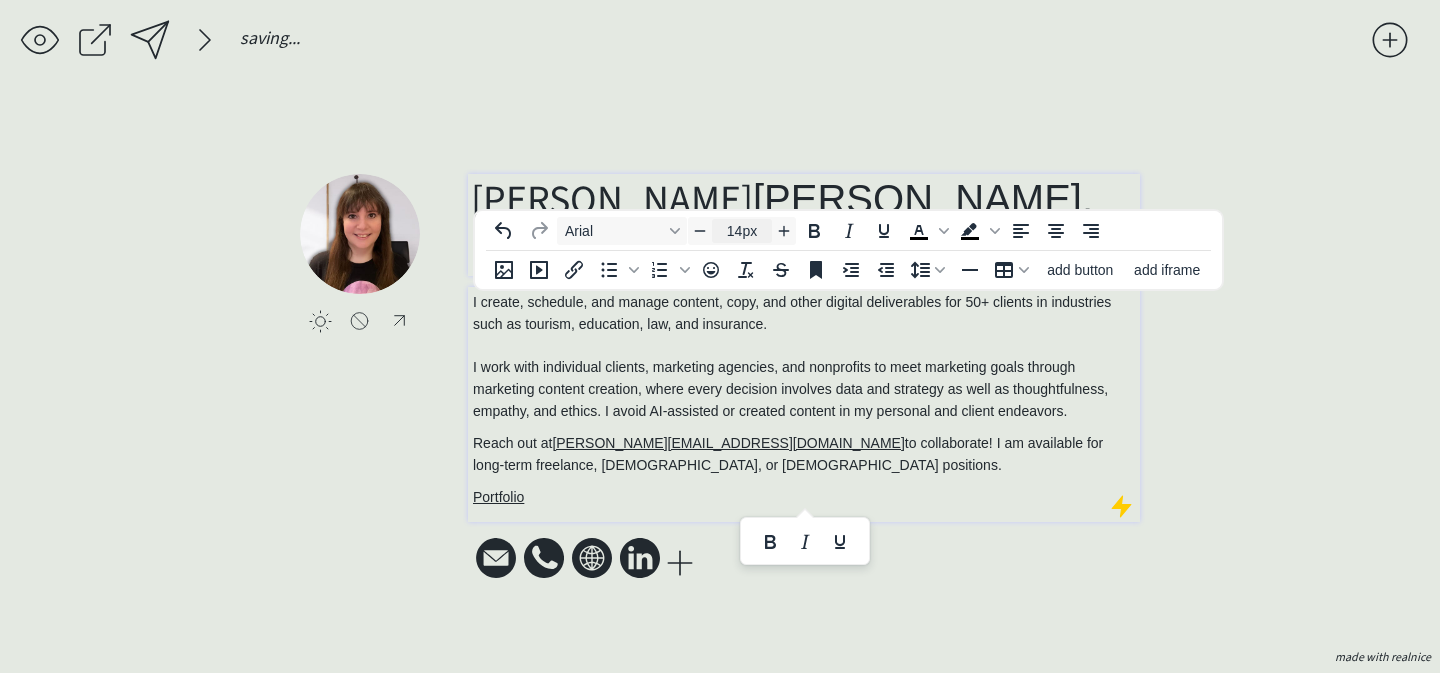 click on "14px" at bounding box center (742, 231) 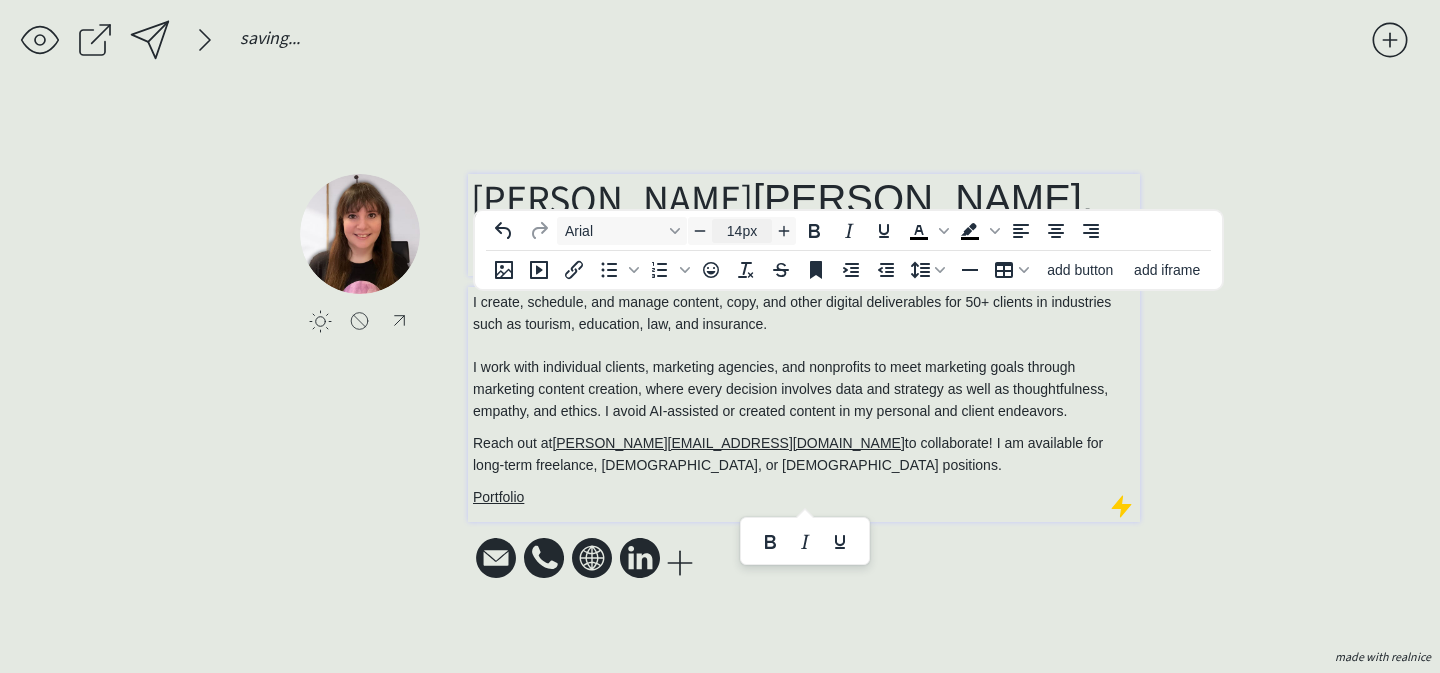 click on "14px" at bounding box center (742, 231) 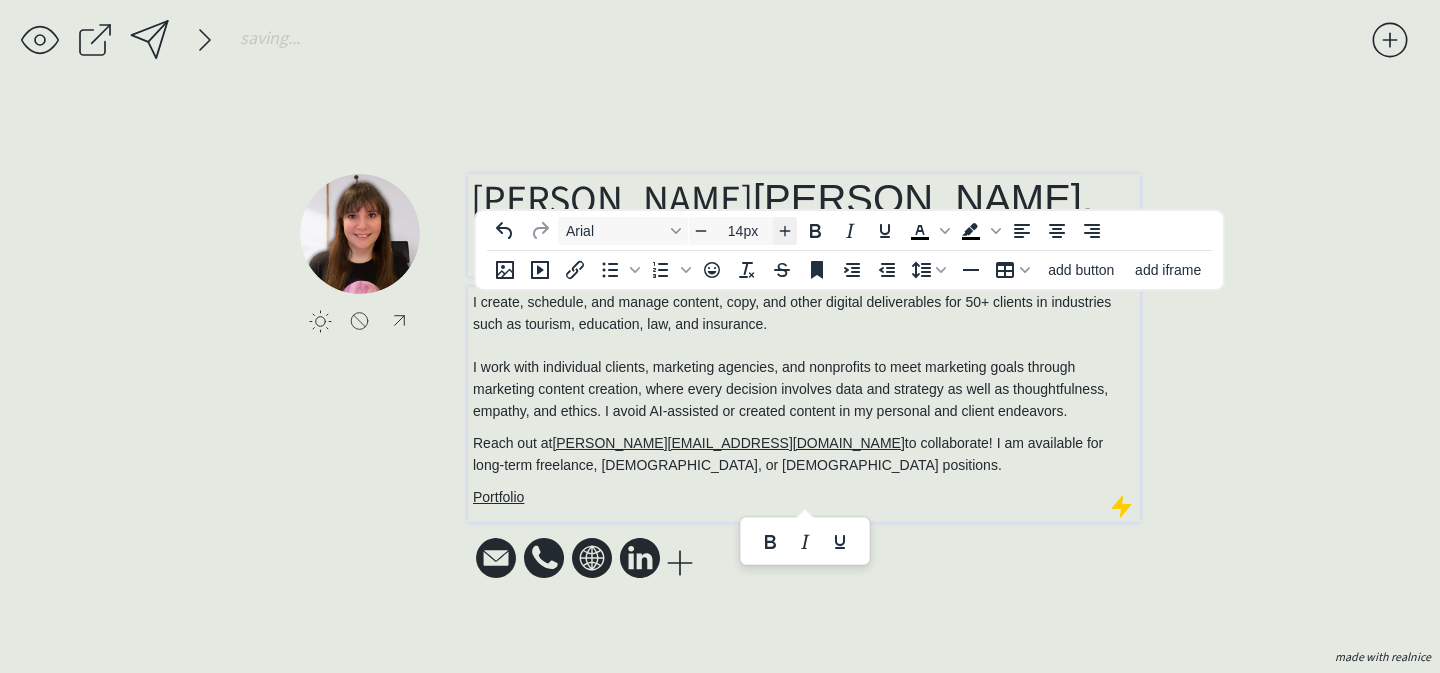 click at bounding box center (785, 231) 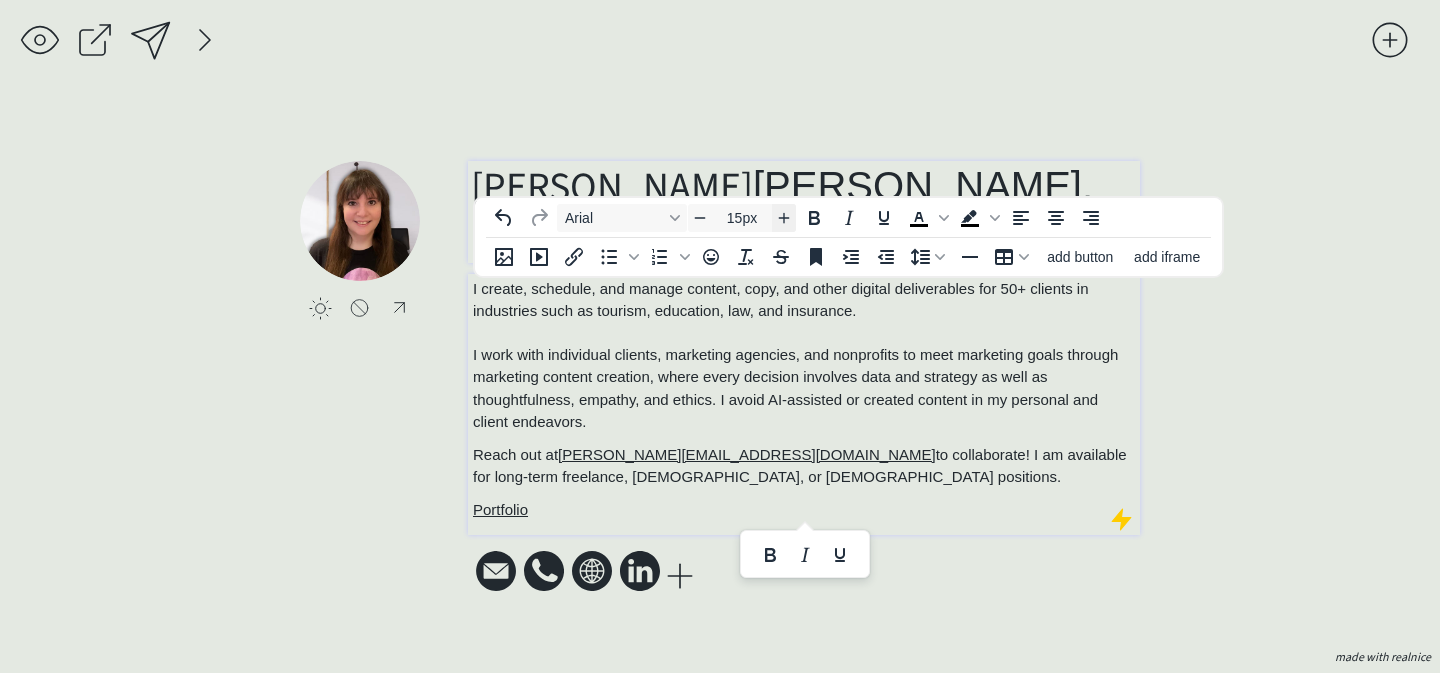 click on "Arial 15px To open the popup, press Shift+Enter To open the popup, press Shift+Enter" at bounding box center [797, 217] 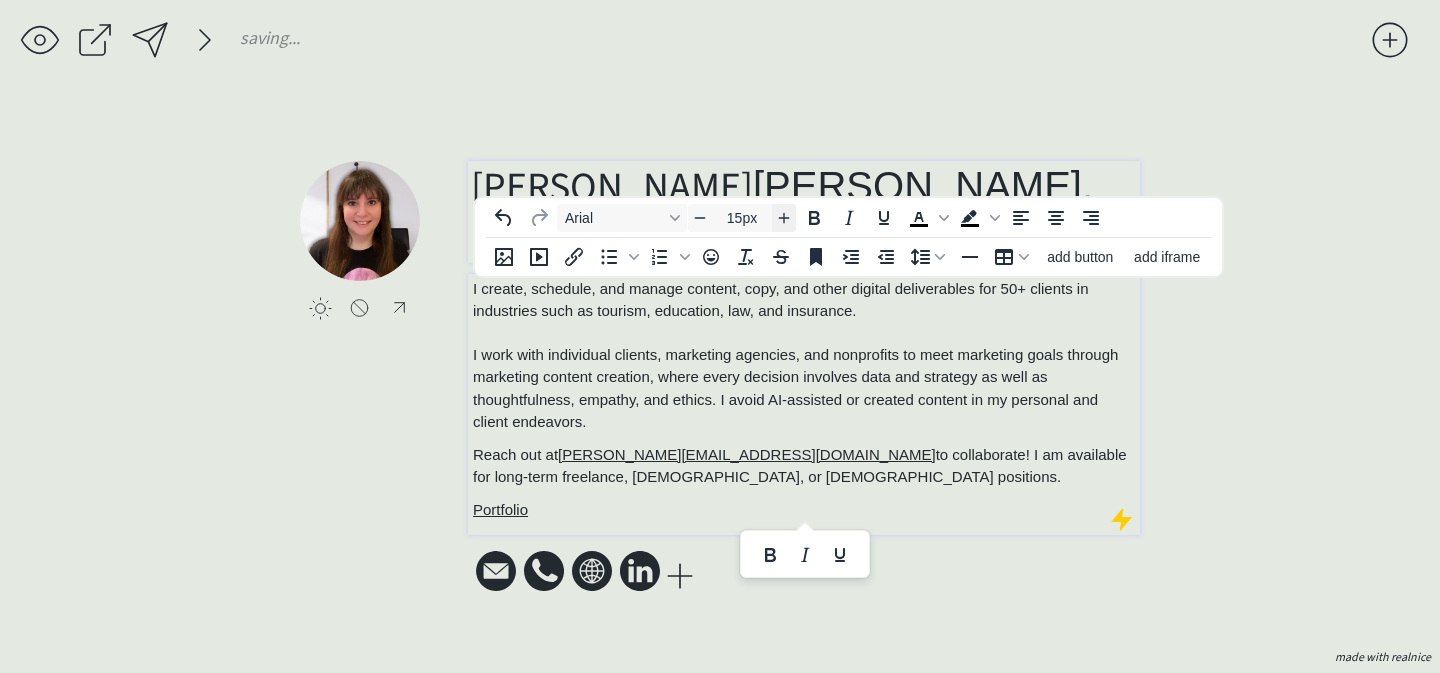 click 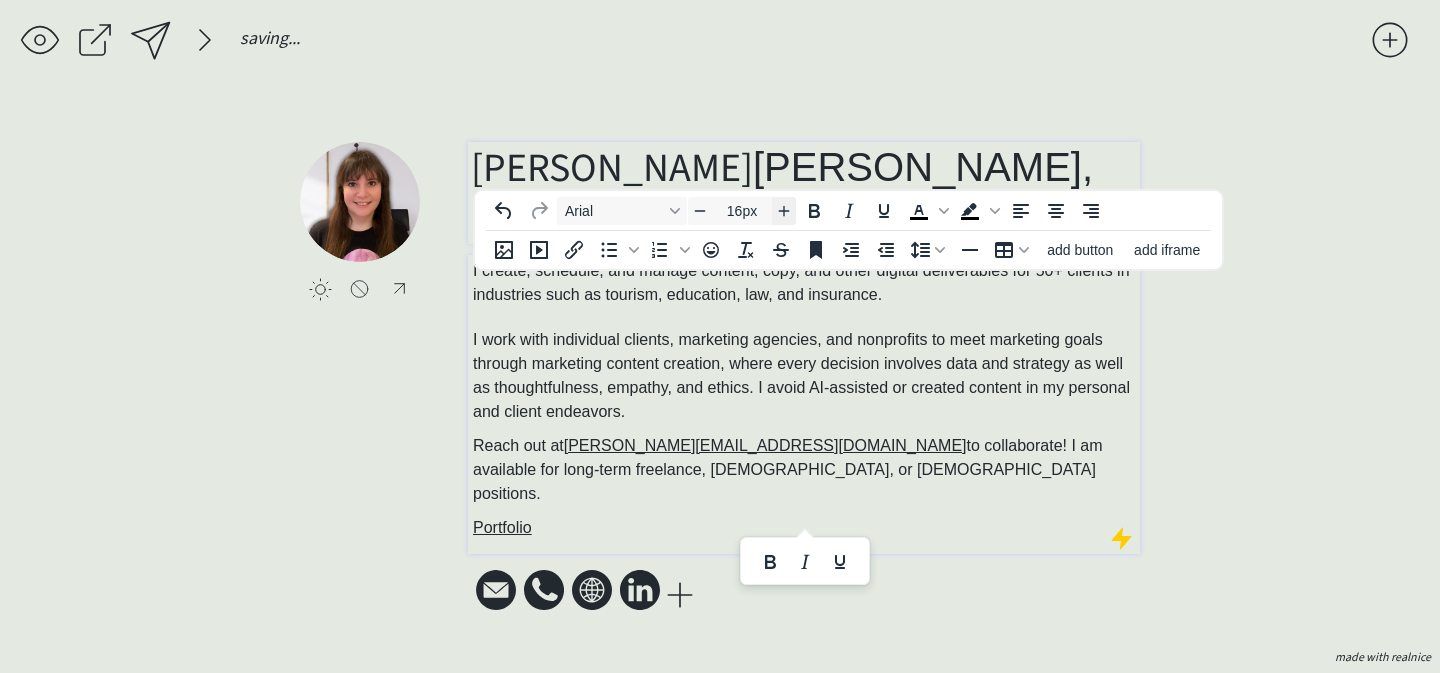 click 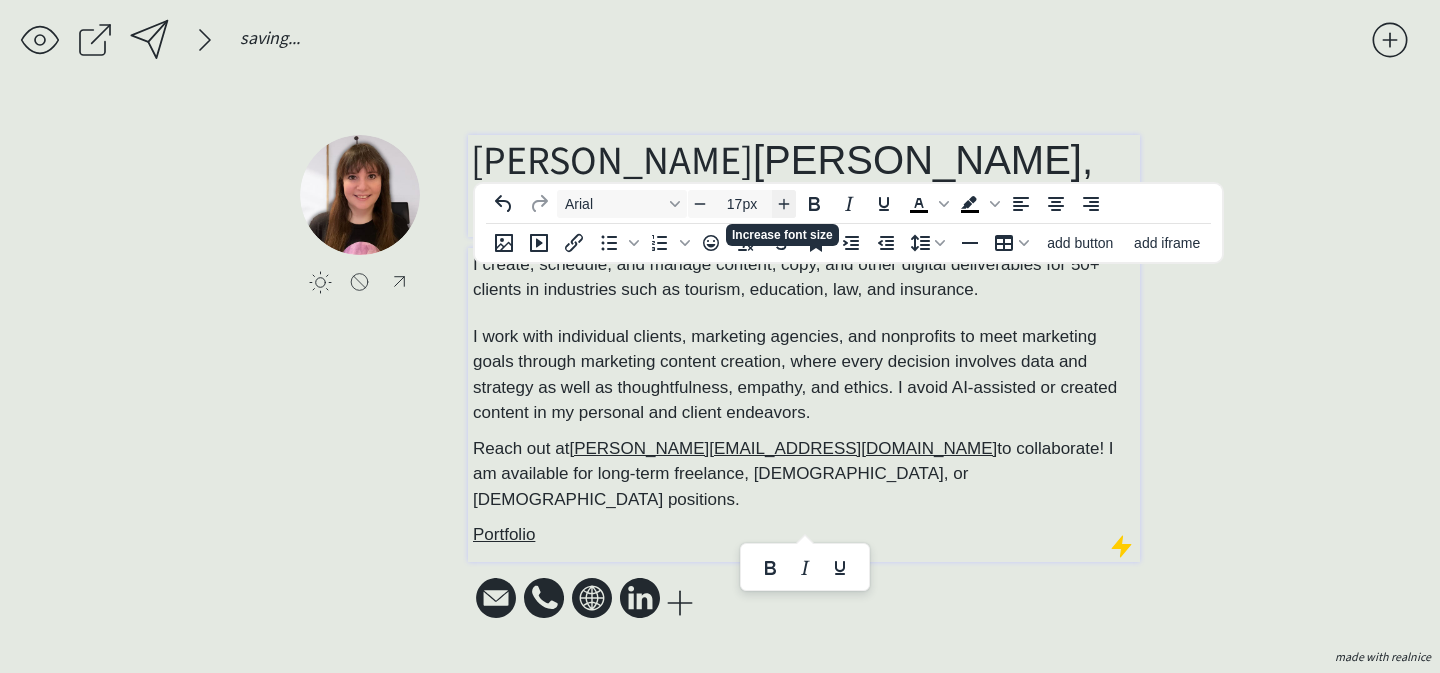click at bounding box center (784, 204) 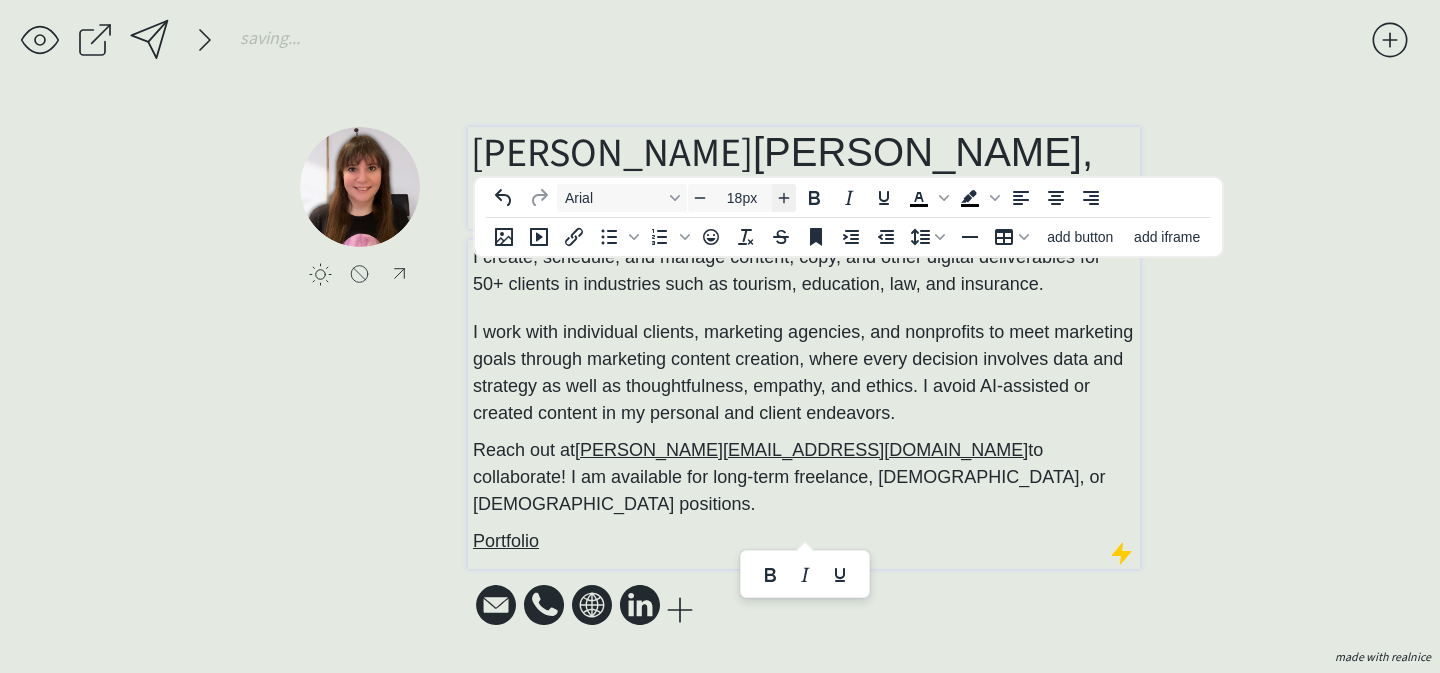 click at bounding box center [784, 198] 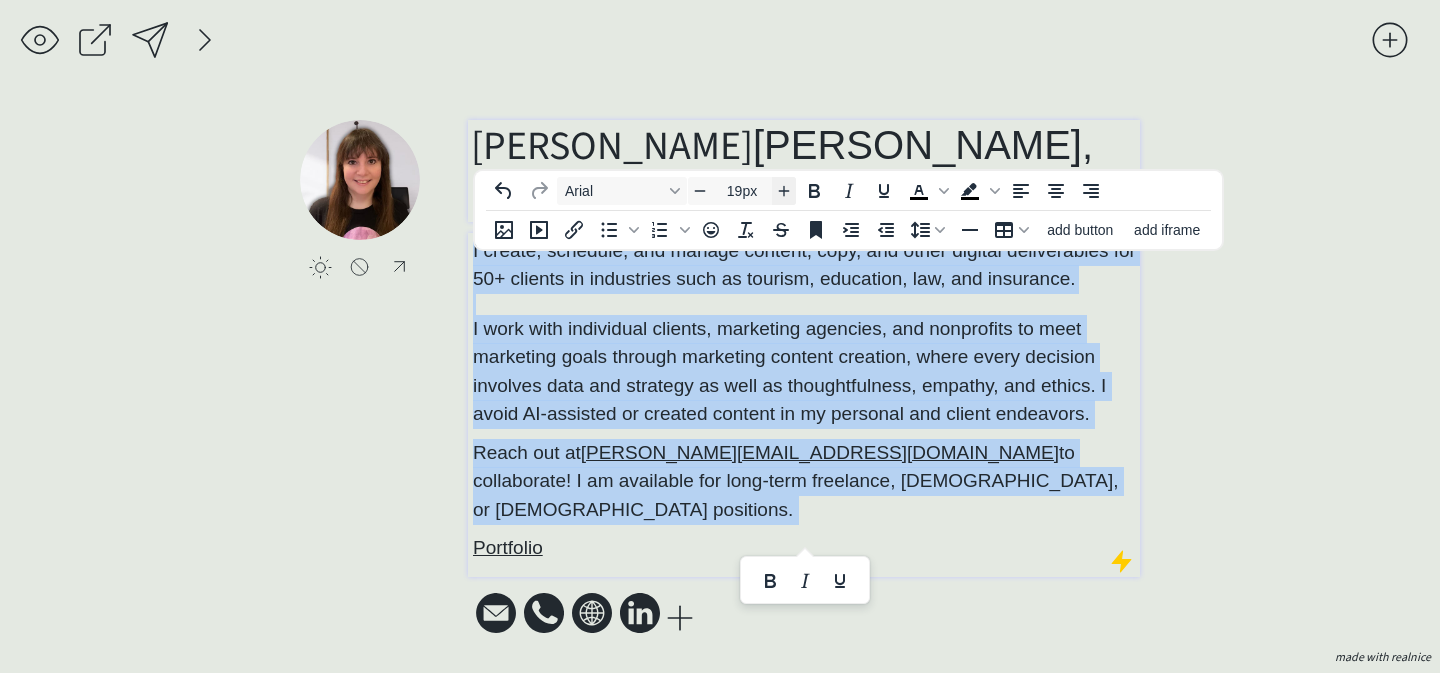 click at bounding box center [784, 191] 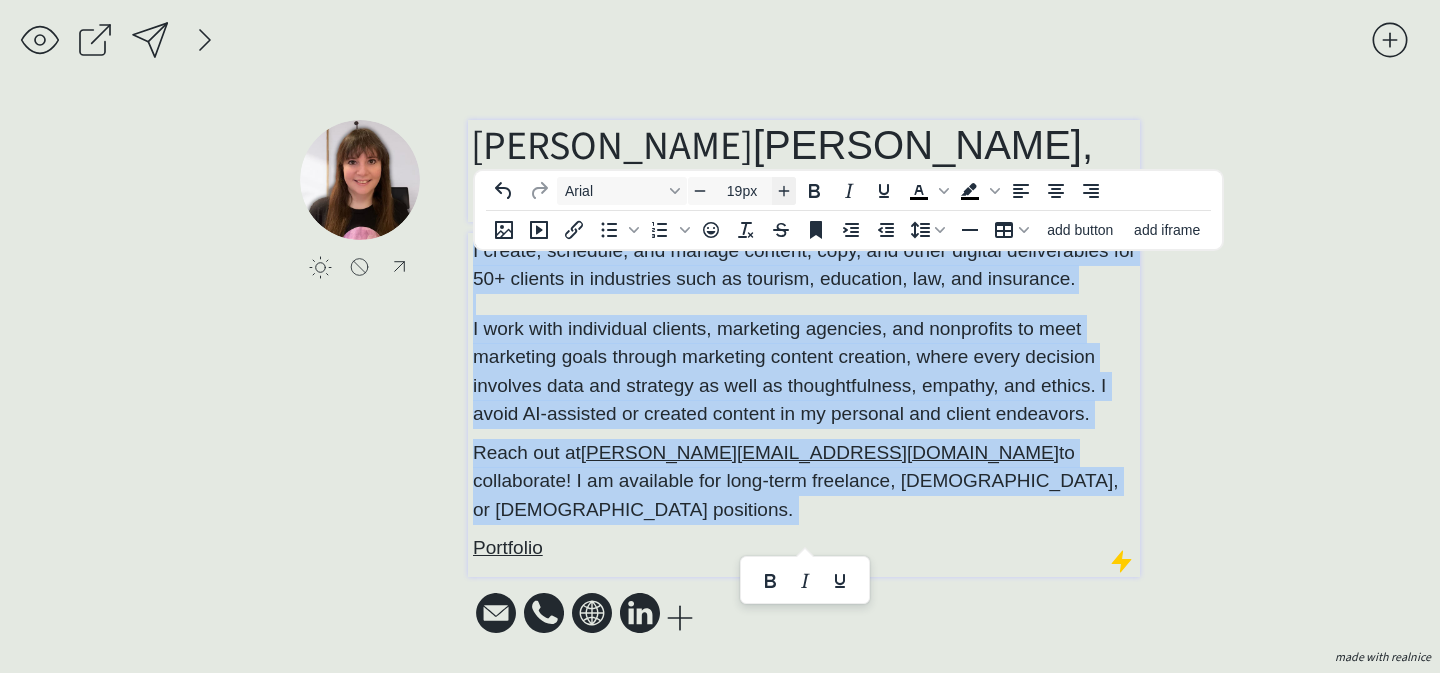 type on "20px" 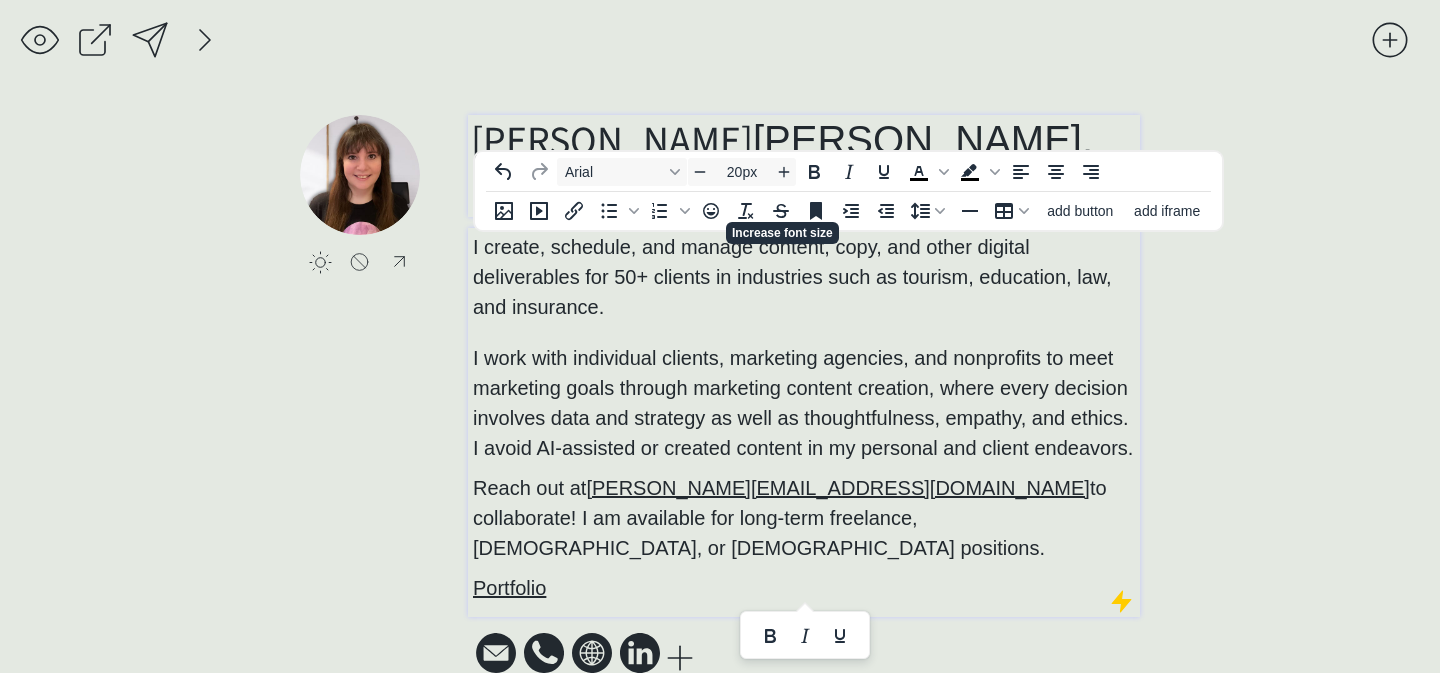 click on "I create, schedule, and manage content, copy, and other digital deliverables for 50+ clients in industries such as tourism, education, law, and insurance.  I work with individual clients, marketing agencies, and nonprofits to meet marketing goals through marketing content creation, where every decision involves data and strategy as well as thoughtfulness, empathy, and ethics. I avoid AI-assisted or created content in my personal and client endeavors." at bounding box center [804, 347] 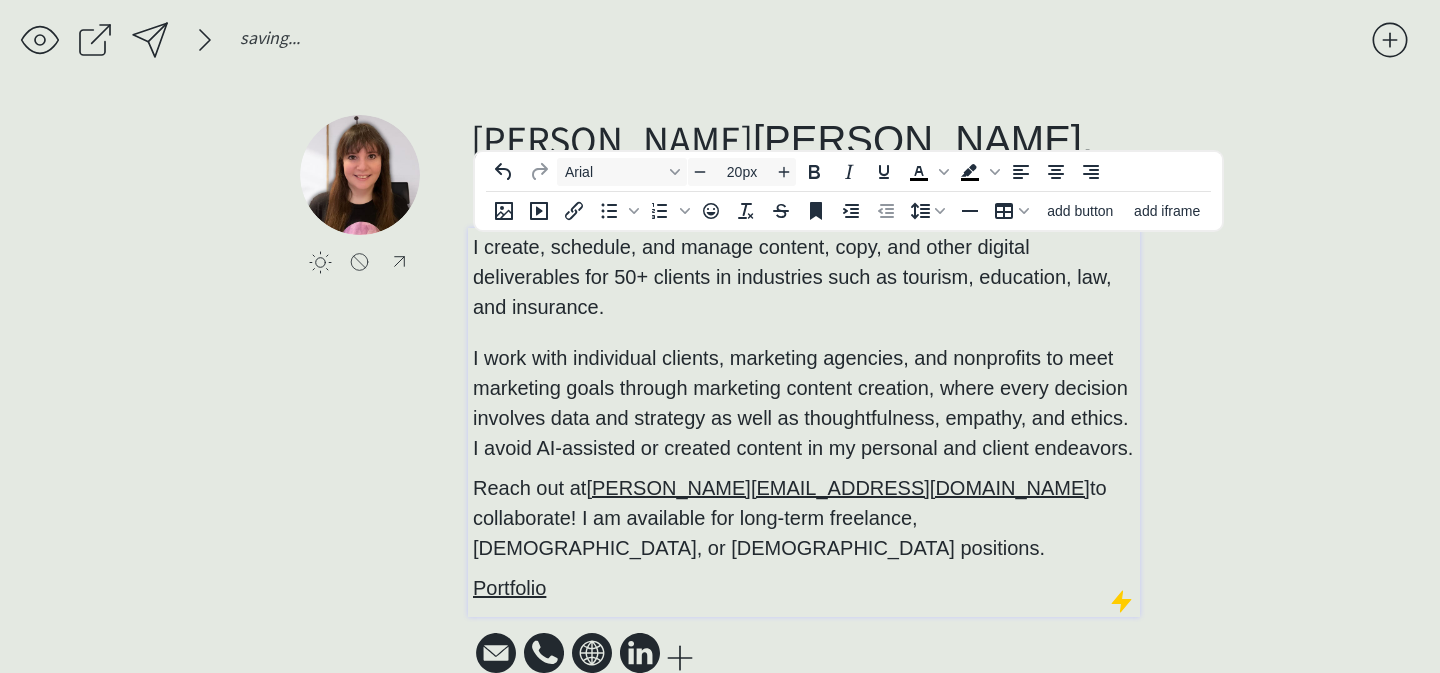 click on "saving... click to upload a picture [PERSON_NAME], Digital Marketing Assistant 💻 I create, schedule, and manage content, copy, and other digital deliverables for 50+ clients in industries such as tourism, education, law, and insurance.  I work with individual clients, marketing agencies, and nonprofits to meet marketing goals through marketing content creation, where every decision involves data and strategy as well as thoughtfulness, empathy, and ethics. I avoid AI-assisted or created content in my personal and client endeavors. Reach out at  [PERSON_NAME][EMAIL_ADDRESS][DOMAIN_NAME]  to collaborate! I am available for long-term freelance, [DEMOGRAPHIC_DATA], or [DEMOGRAPHIC_DATA] positions. Portfolio
made with realnice" 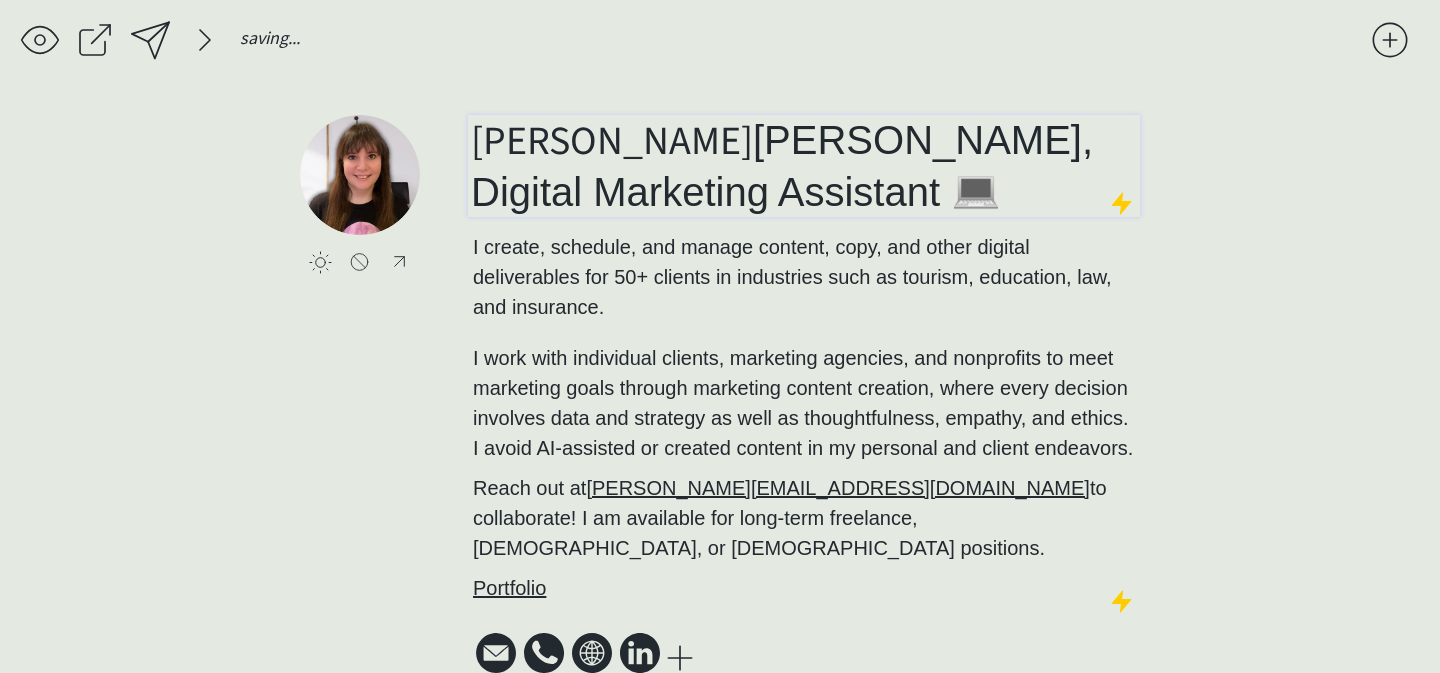 click on "[PERSON_NAME], Digital Marketing Assistant 💻" at bounding box center [782, 166] 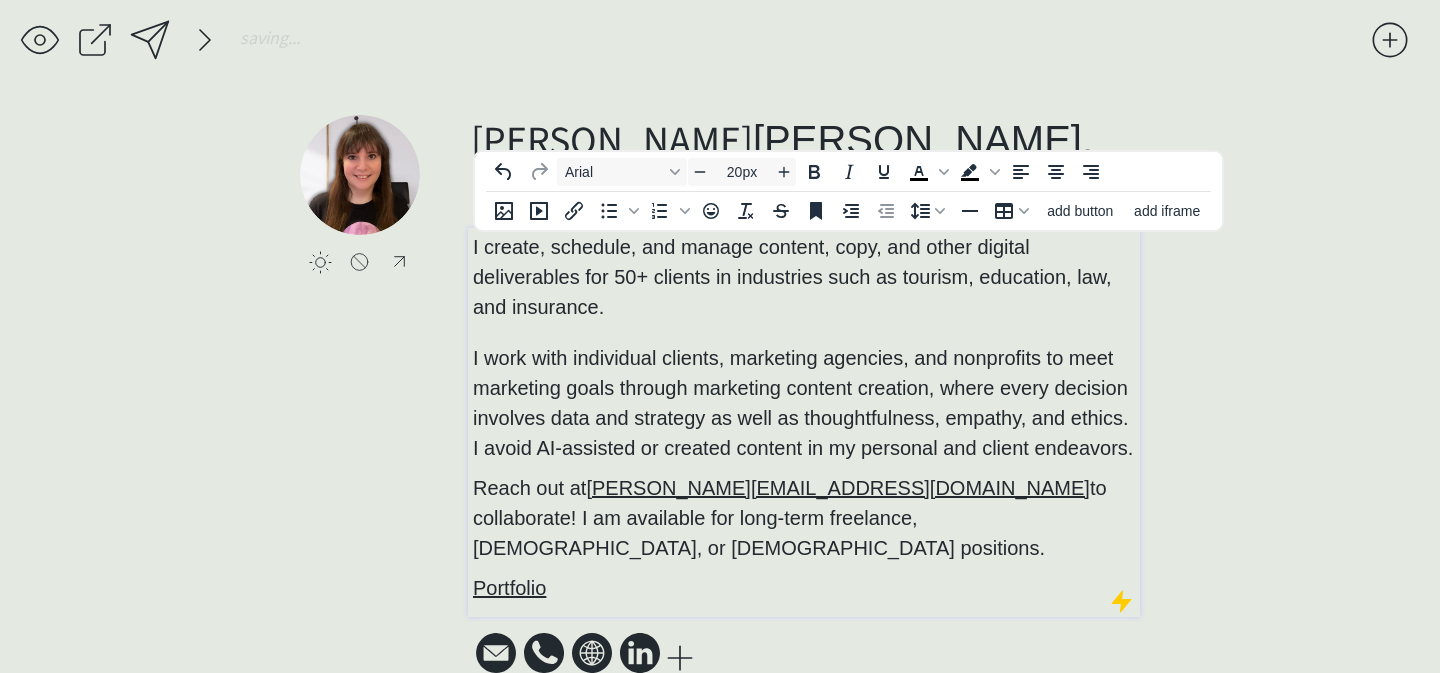 click on "I work with individual clients, marketing agencies, and nonprofits to meet marketing goals through marketing content creation, where every decision involves data and strategy as well as thoughtfulness, empathy, and ethics. I avoid AI-assisted or created content in my personal and client endeavors." at bounding box center (803, 403) 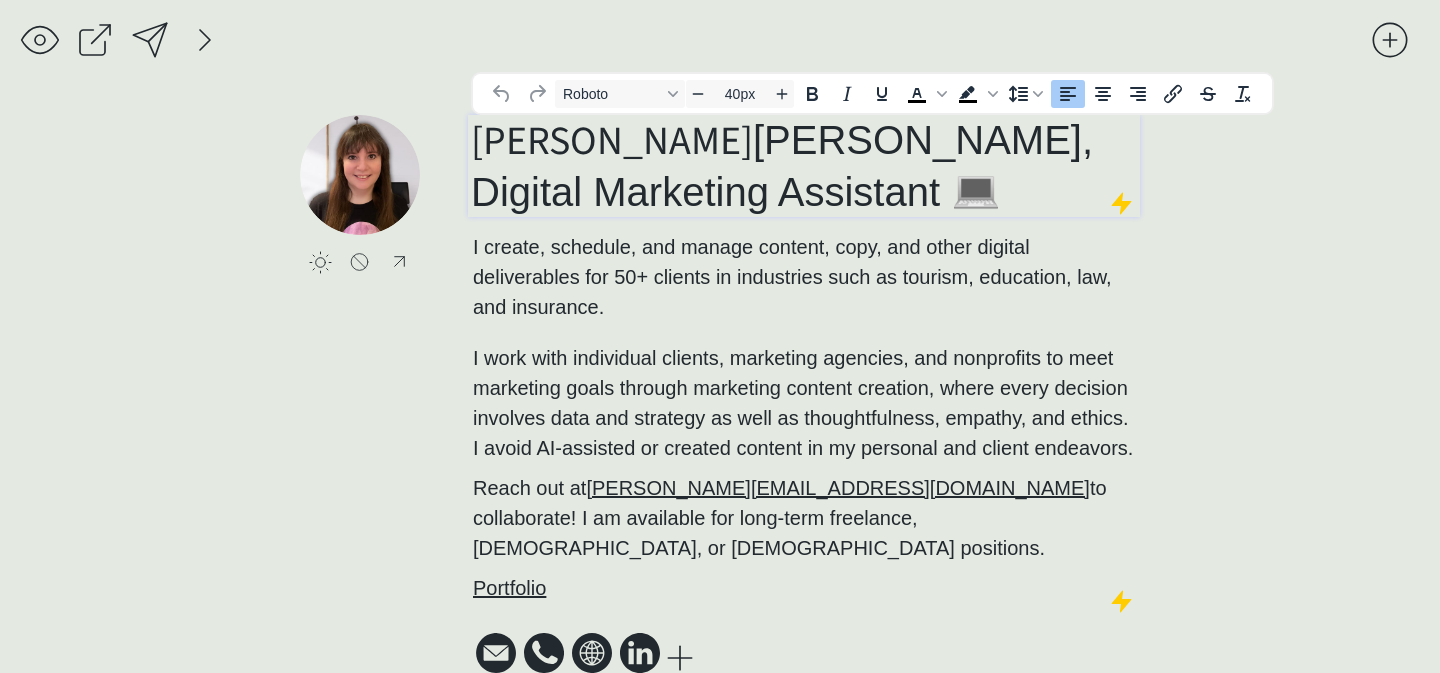 click on "[PERSON_NAME], Digital Marketing Assistant 💻" at bounding box center [782, 166] 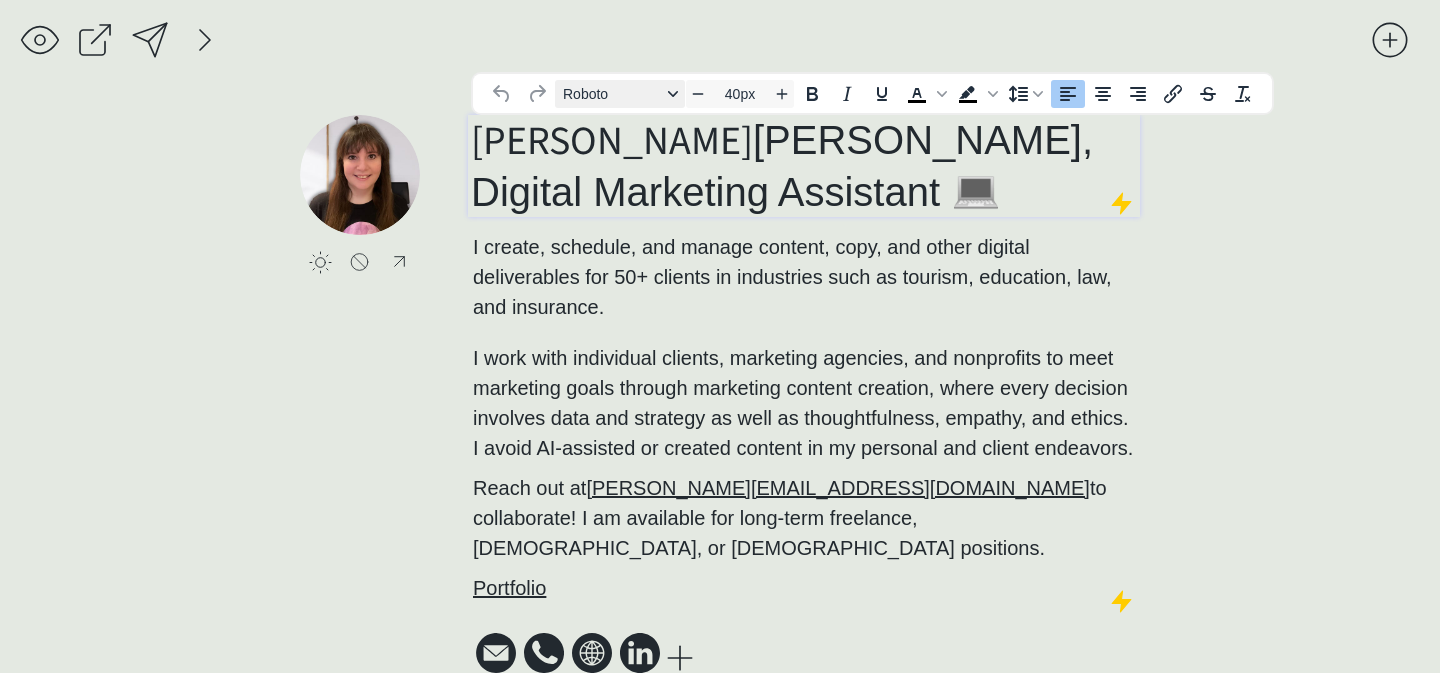 click on "Roboto" at bounding box center (620, 94) 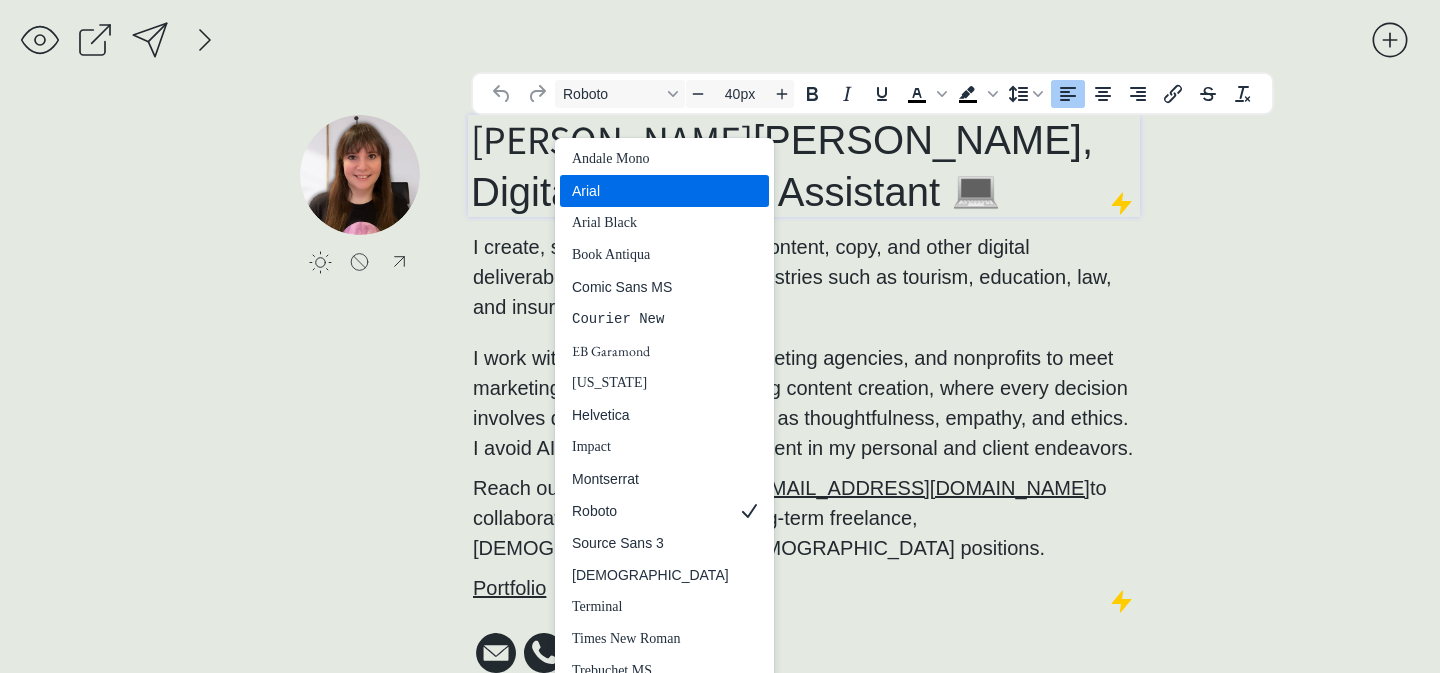 click on "Arial Black" at bounding box center (650, 223) 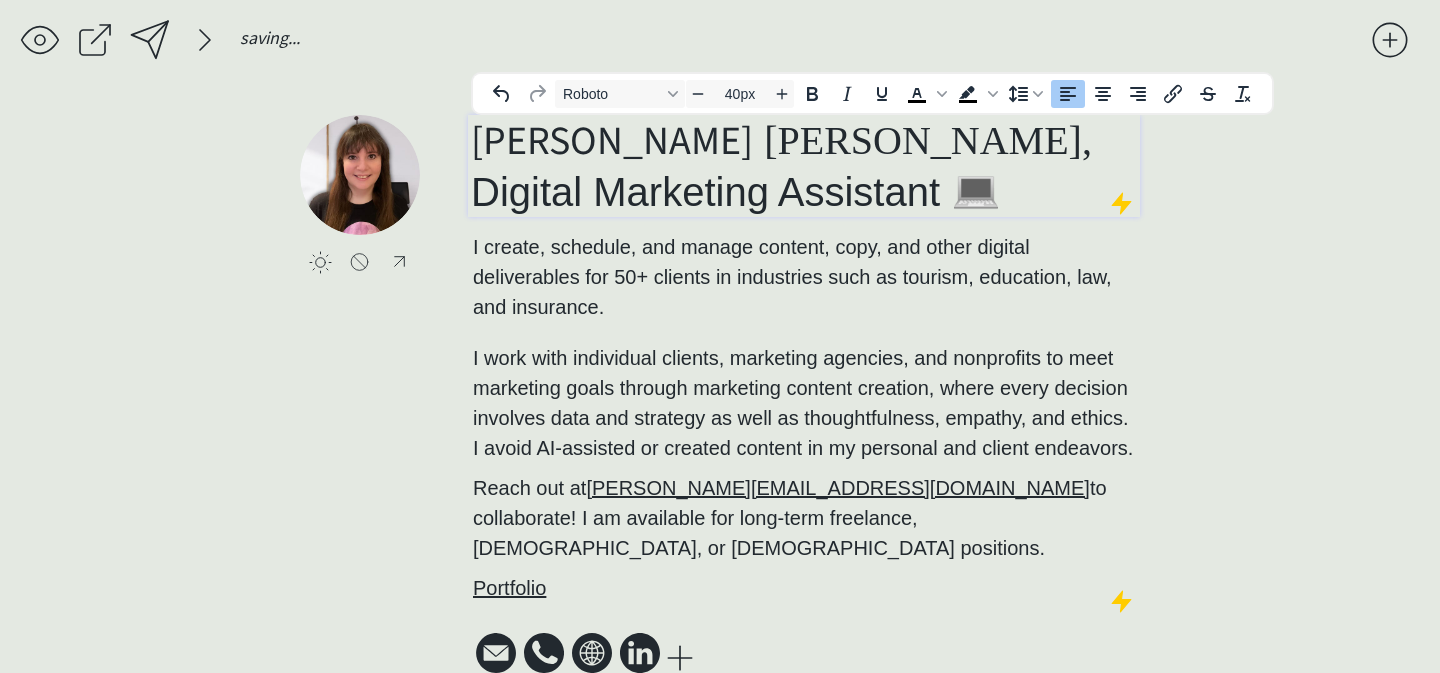 click on "[PERSON_NAME], Digital Marketing Assistant 💻" at bounding box center (781, 166) 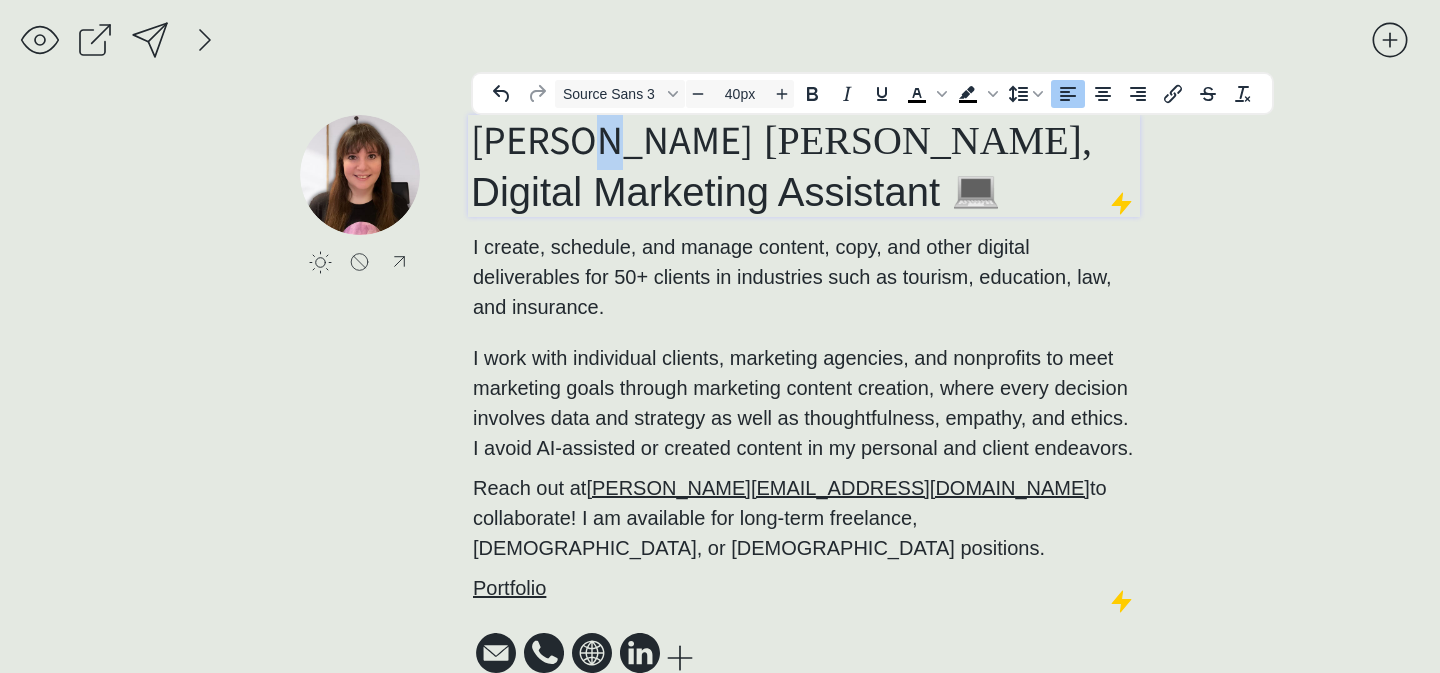 click on "[PERSON_NAME]" at bounding box center [612, 141] 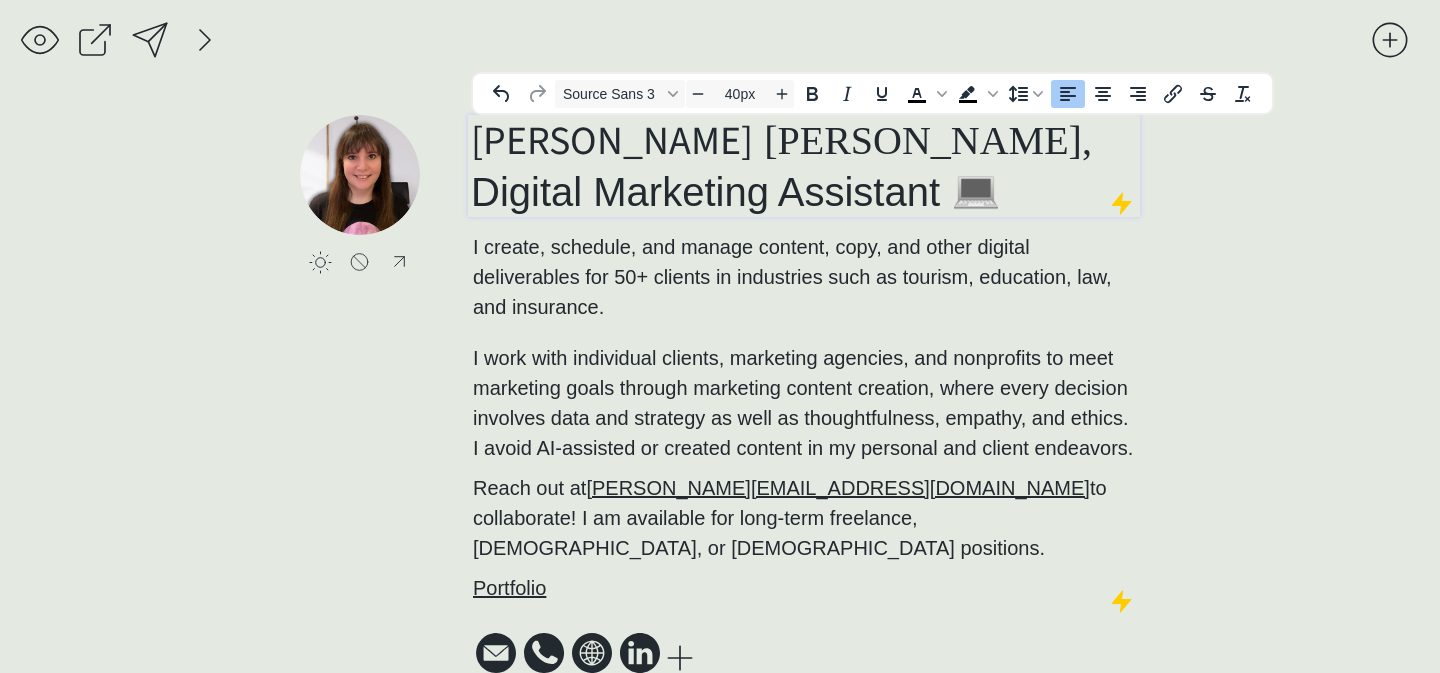 click on "[PERSON_NAME], Digital Marketing Assistant 💻" at bounding box center [781, 166] 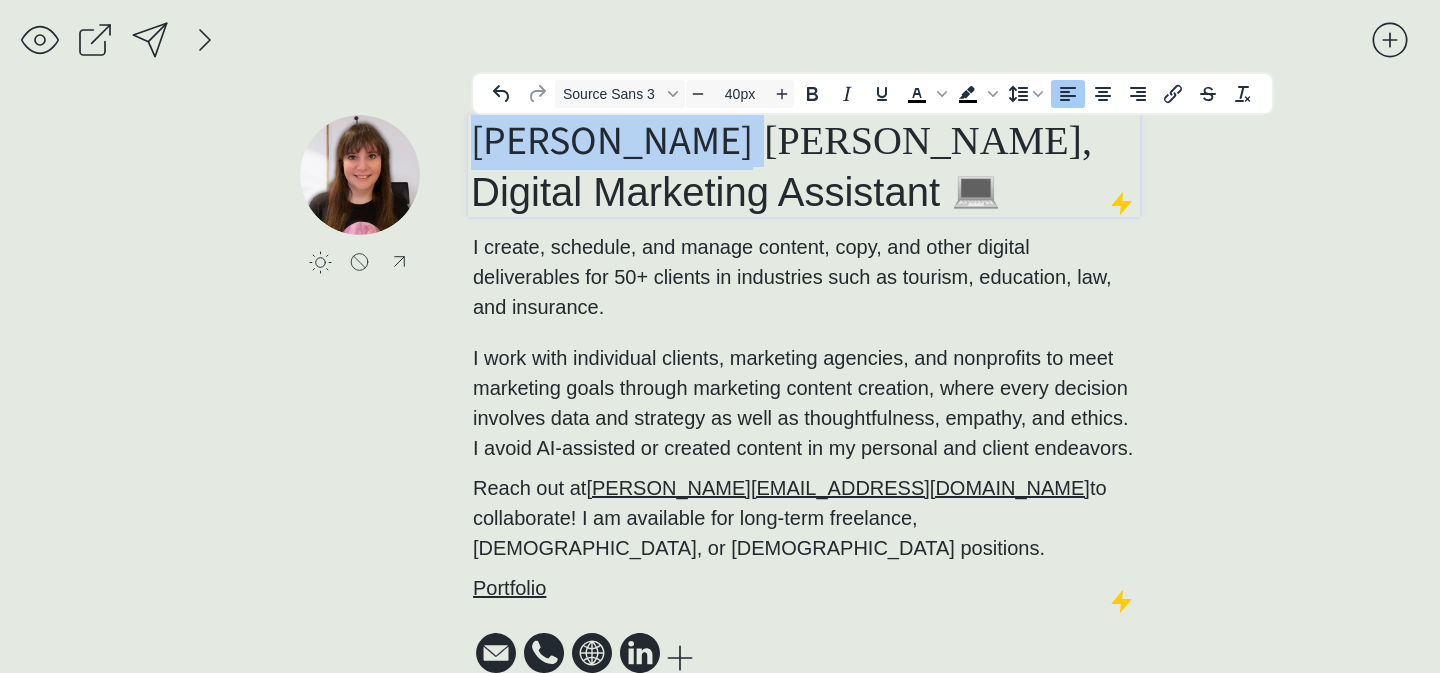 drag, startPoint x: 600, startPoint y: 135, endPoint x: 488, endPoint y: 133, distance: 112.01785 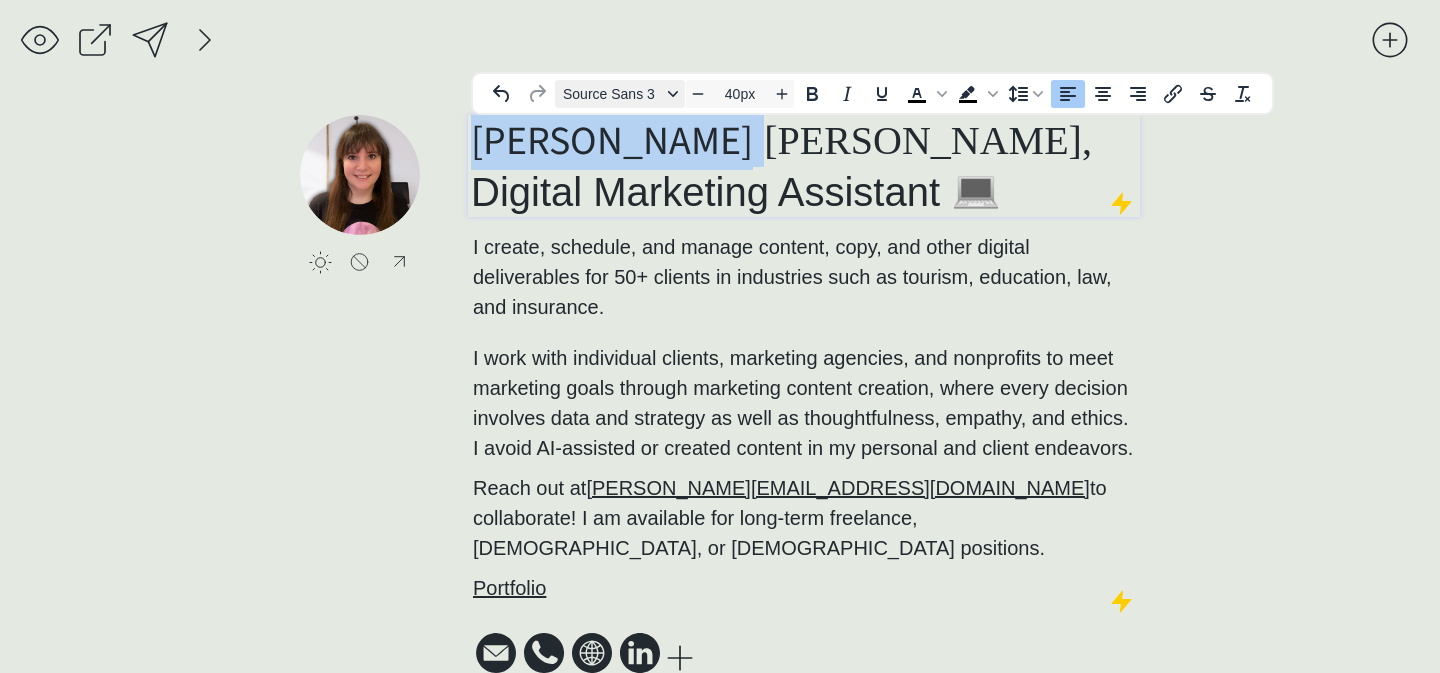 click on "Source Sans 3" at bounding box center [612, 94] 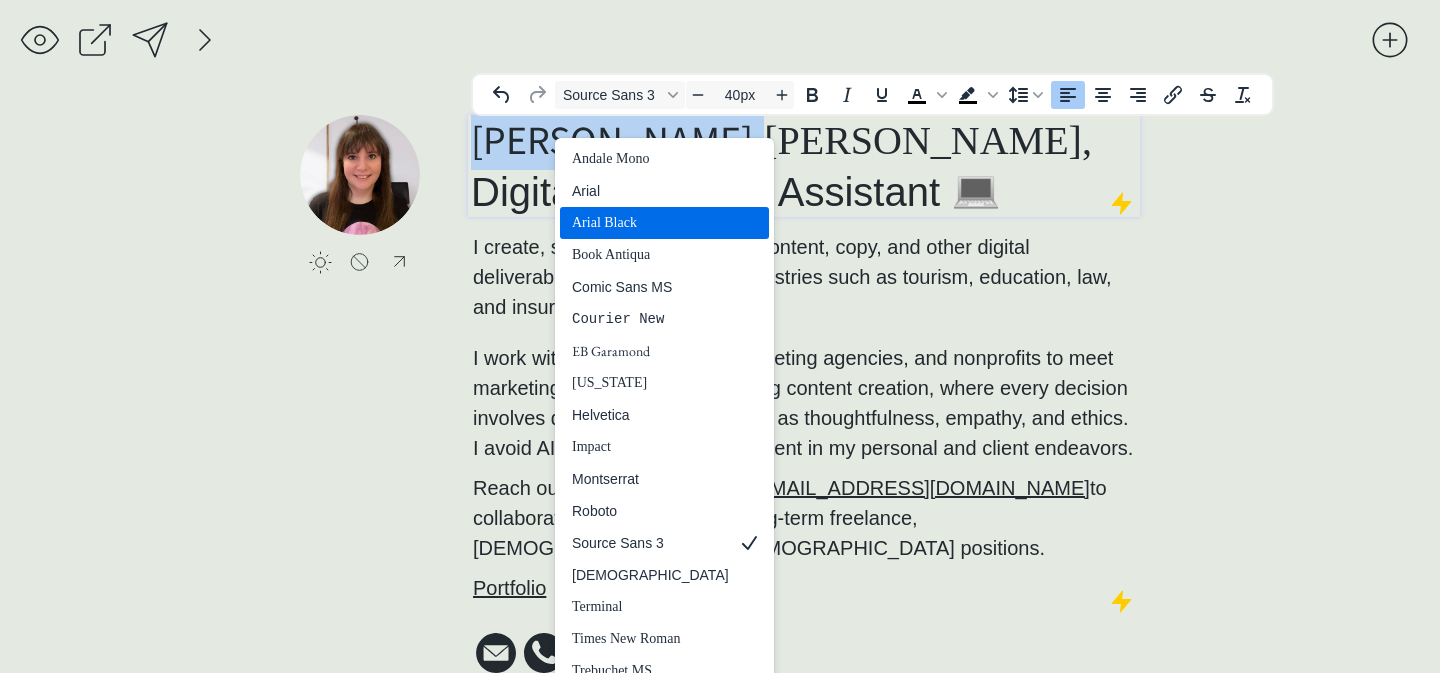 click on "Arial Black" at bounding box center [650, 223] 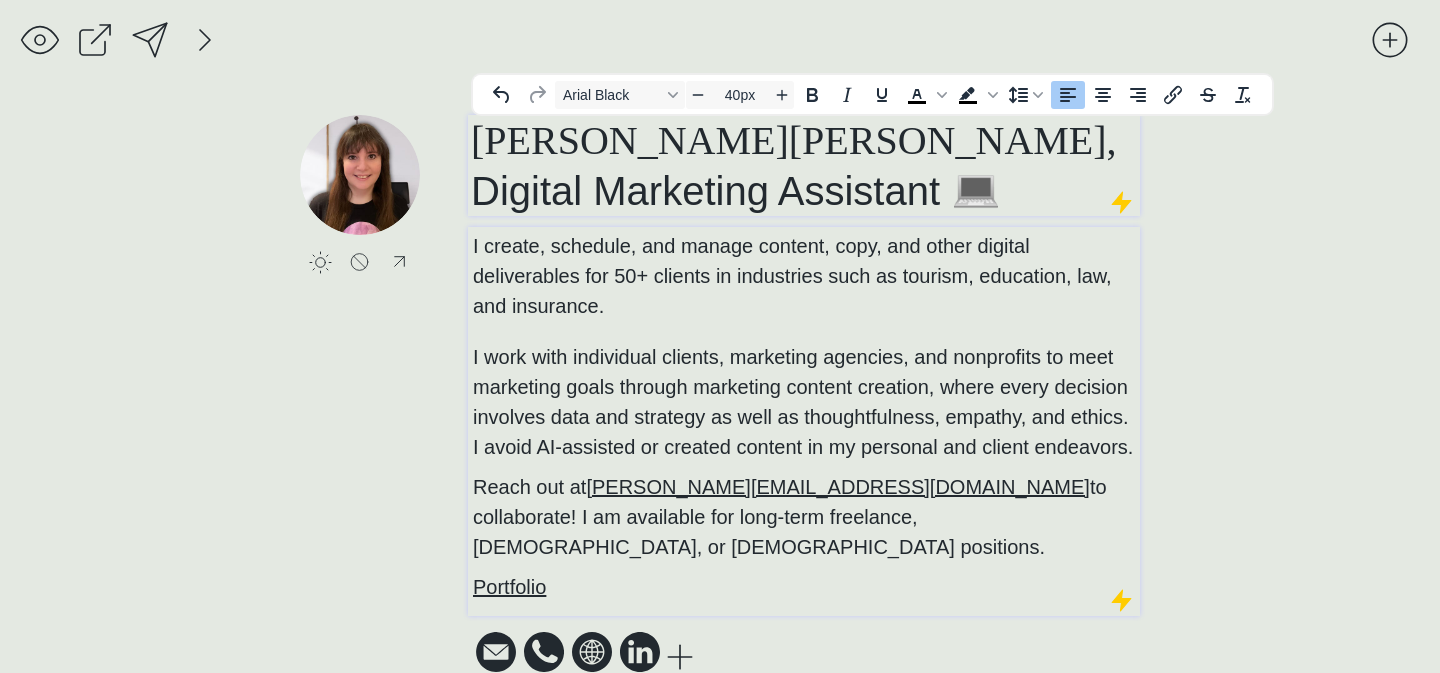 click on "I create, schedule, and manage content, copy, and other digital deliverables for 50+ clients in industries such as tourism, education, law, and insurance.  I work with individual clients, marketing agencies, and nonprofits to meet marketing goals through marketing content creation, where every decision involves data and strategy as well as thoughtfulness, empathy, and ethics. I avoid AI-assisted or created content in my personal and client endeavors." at bounding box center [804, 346] 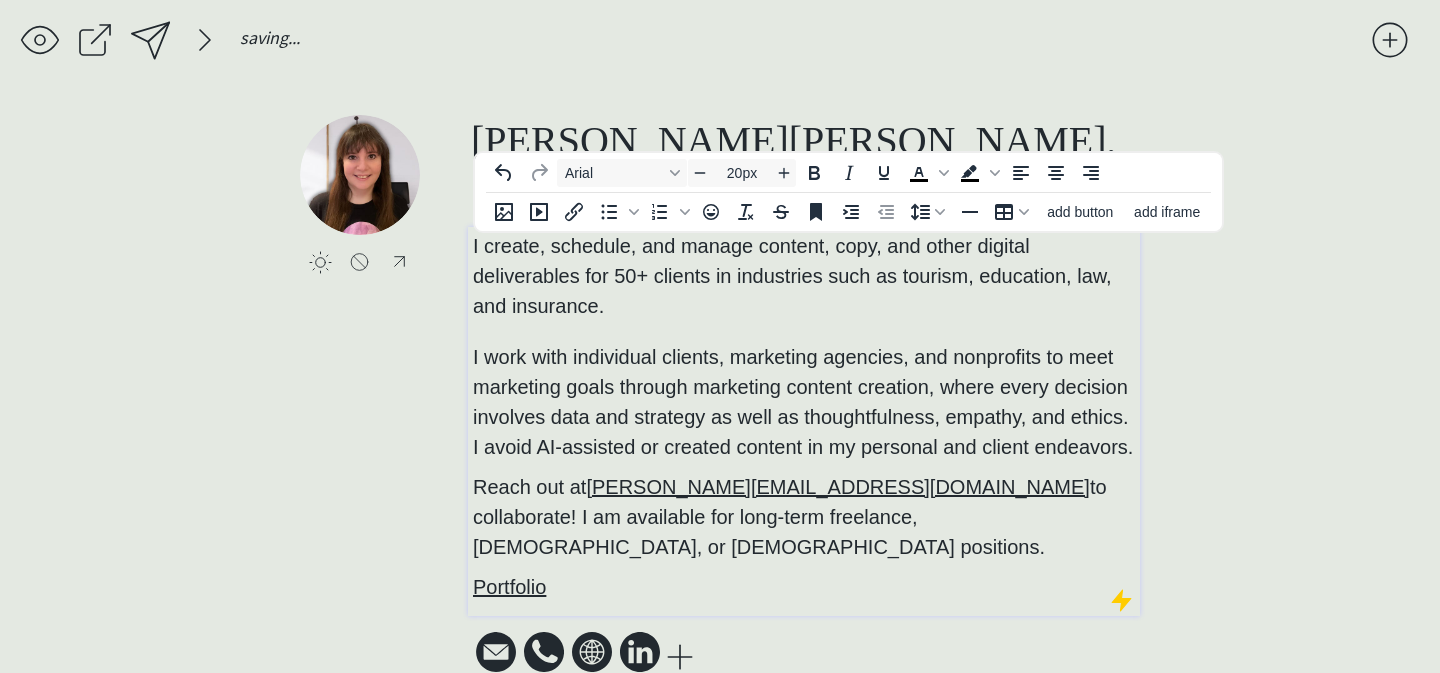 click on "I work with individual clients, marketing agencies, and nonprofits to meet marketing goals through marketing content creation, where every decision involves data and strategy as well as thoughtfulness, empathy, and ethics. I avoid AI-assisted or created content in my personal and client endeavors." at bounding box center (803, 402) 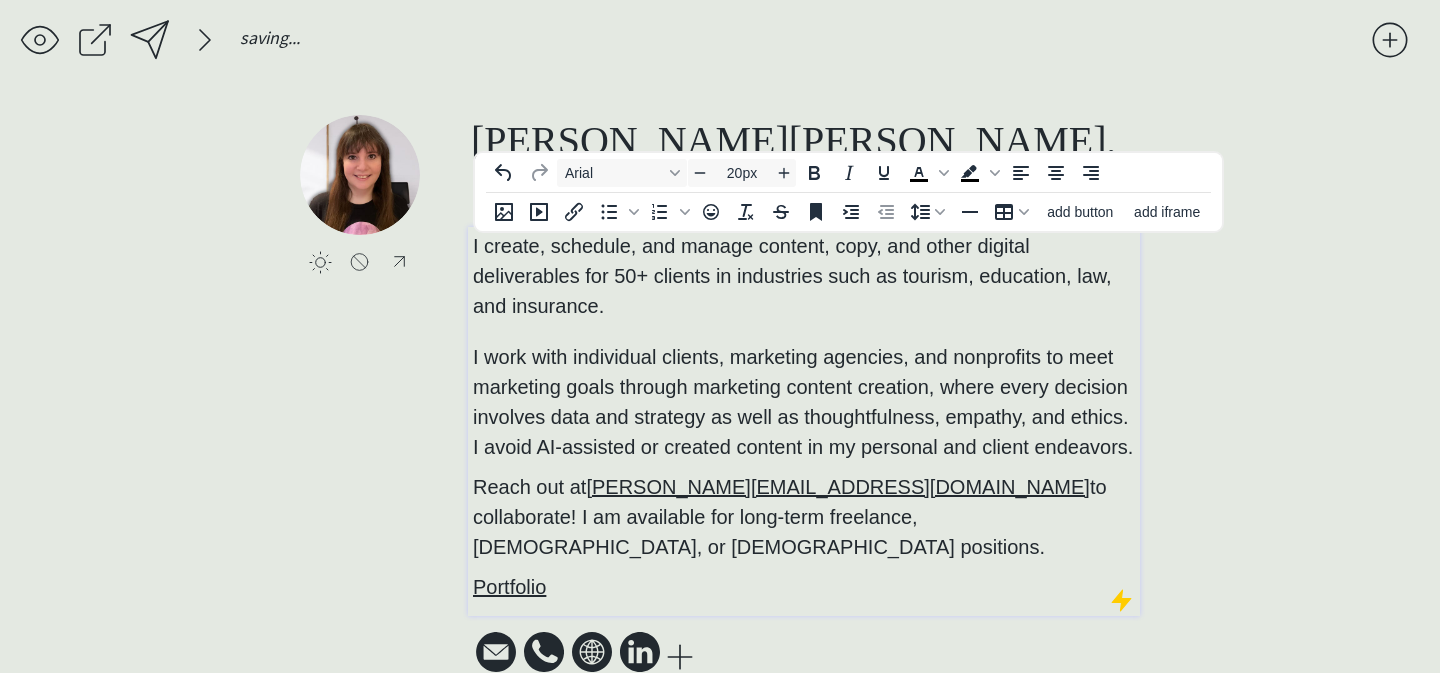 click on "saving... click to upload a picture [PERSON_NAME], Digital Marketing Assistant 💻 I create, schedule, and manage content, copy, and other digital deliverables for 50+ clients in industries such as tourism, education, law, and insurance.  I work with individual clients, marketing agencies, and nonprofits to meet marketing goals through marketing content creation, where every decision involves data and strategy as well as thoughtfulness, empathy, and ethics. I avoid AI-assisted or created content in my personal and client endeavors. Reach out at  [PERSON_NAME][EMAIL_ADDRESS][DOMAIN_NAME]  to collaborate! I am available for long-term freelance, [DEMOGRAPHIC_DATA], or [DEMOGRAPHIC_DATA] positions. Portfolio
made with realnice" 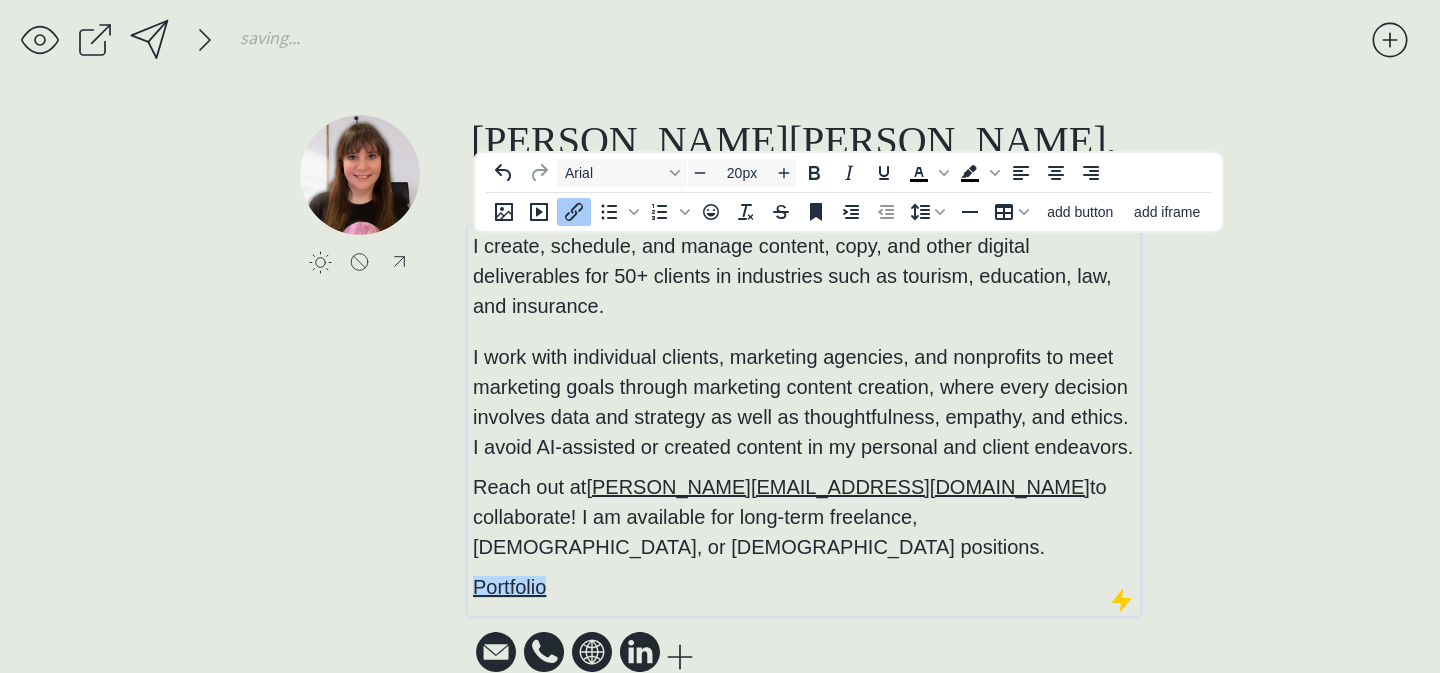 click on "Portfolio﻿" at bounding box center (804, 587) 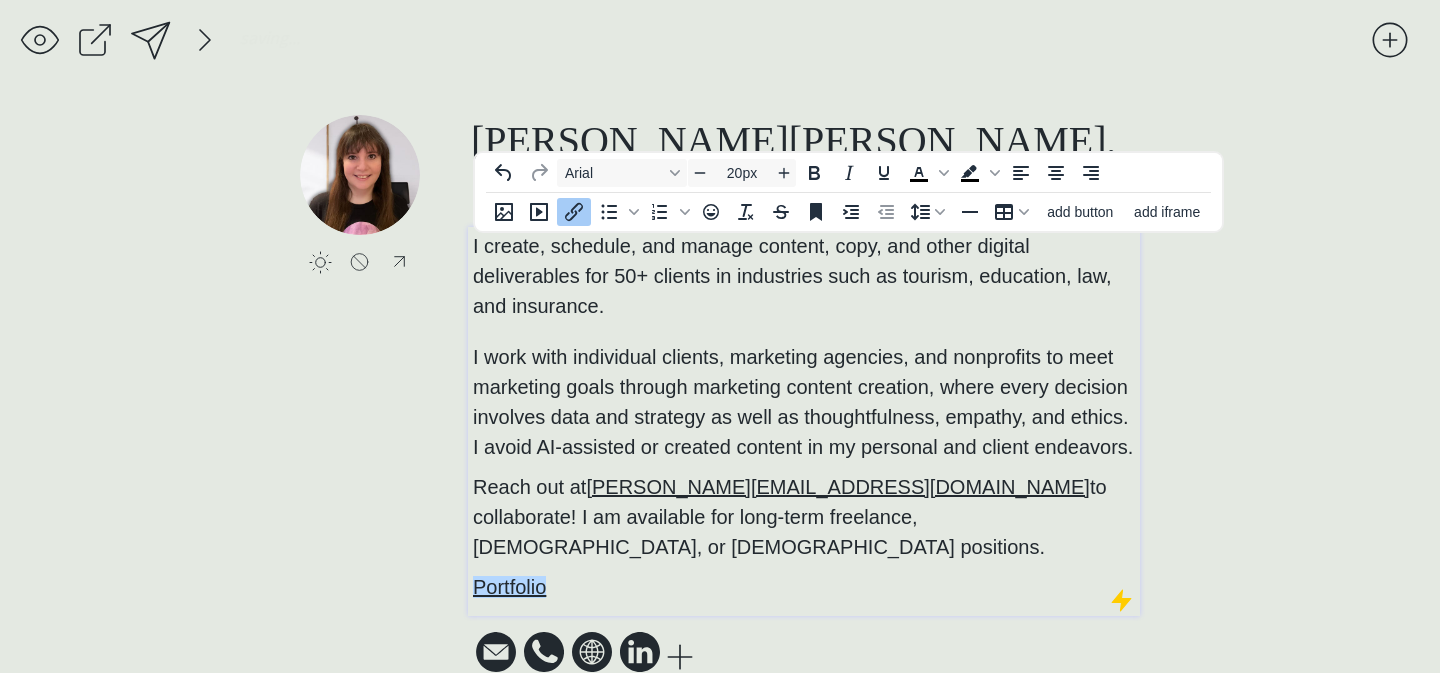 click on "Portfolio﻿" at bounding box center [804, 587] 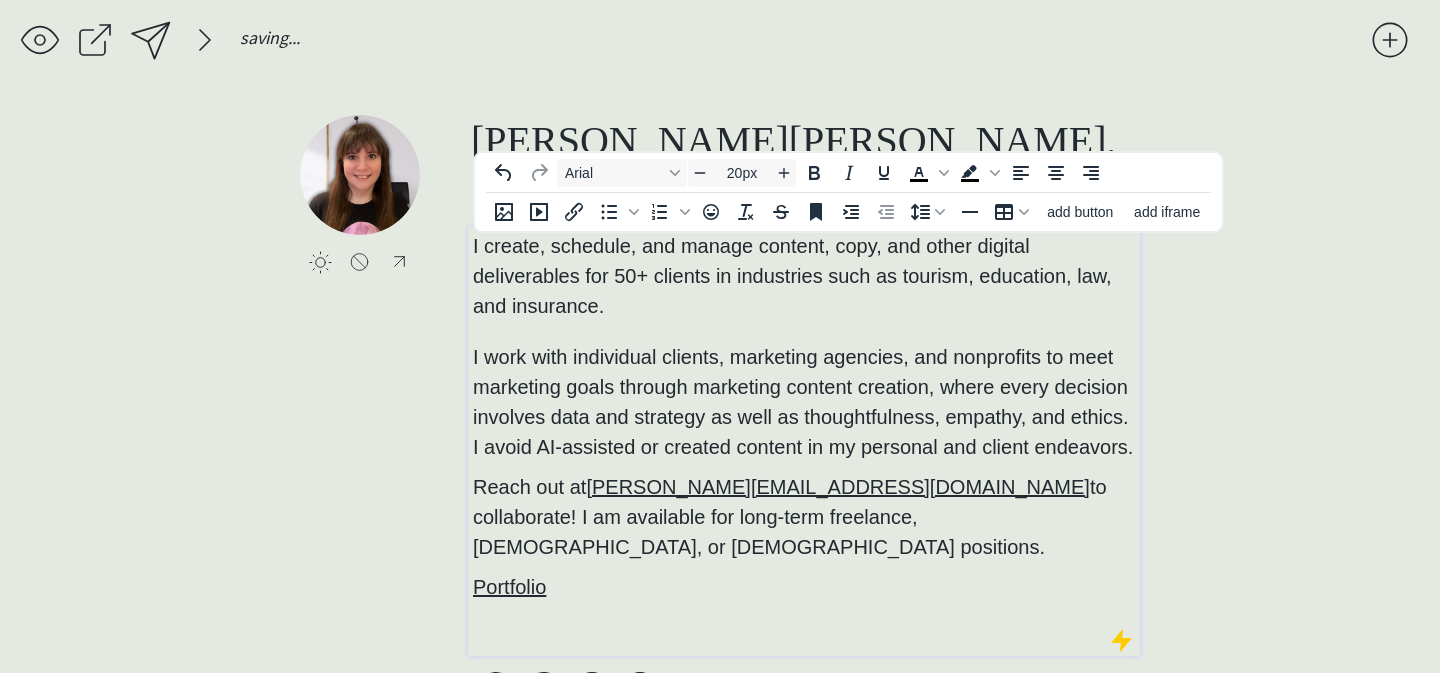 type 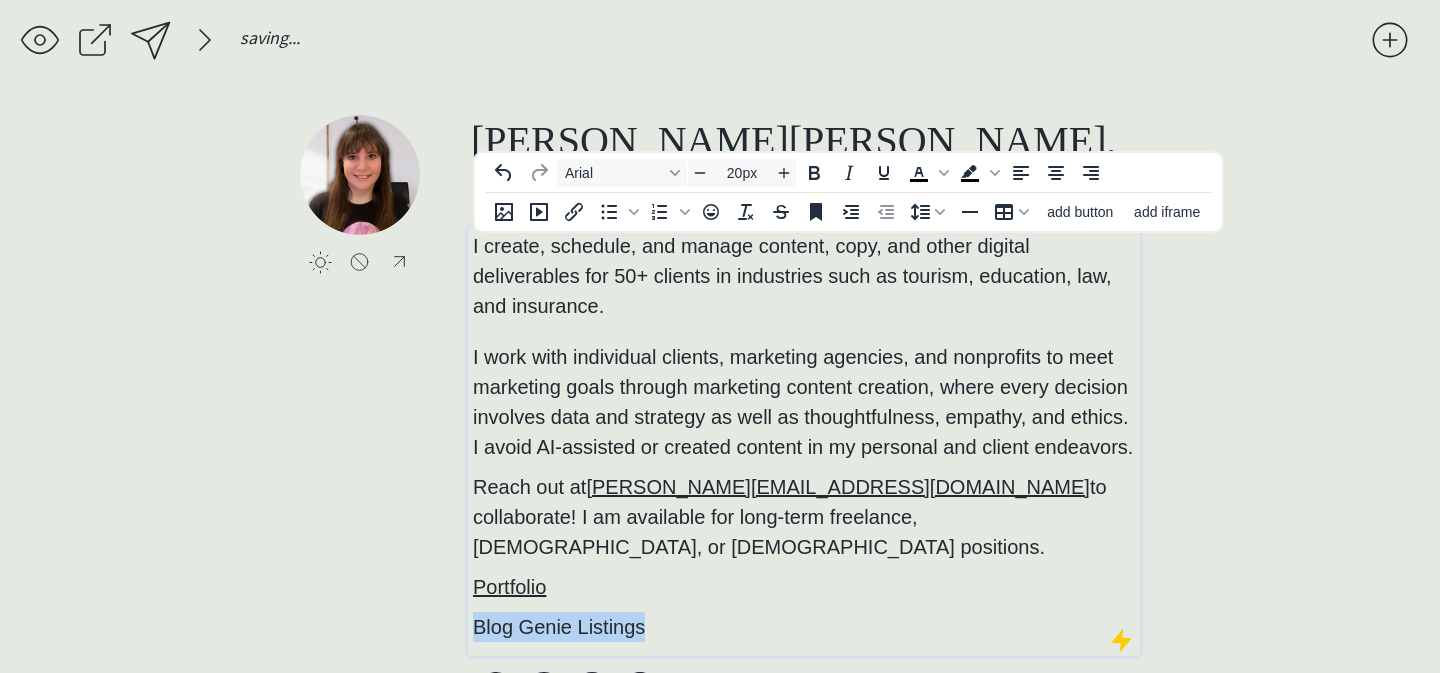 drag, startPoint x: 689, startPoint y: 604, endPoint x: 477, endPoint y: 602, distance: 212.00943 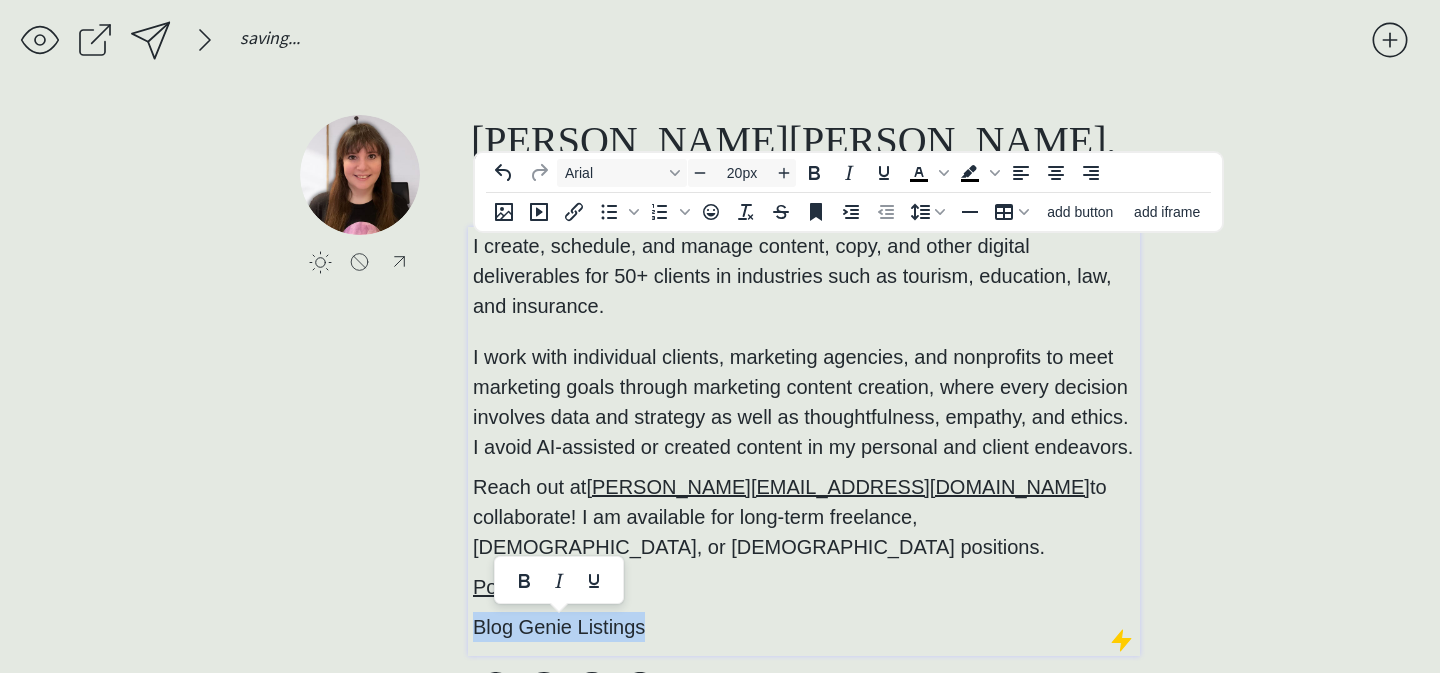click on "Blog Genie Listings" at bounding box center [559, 627] 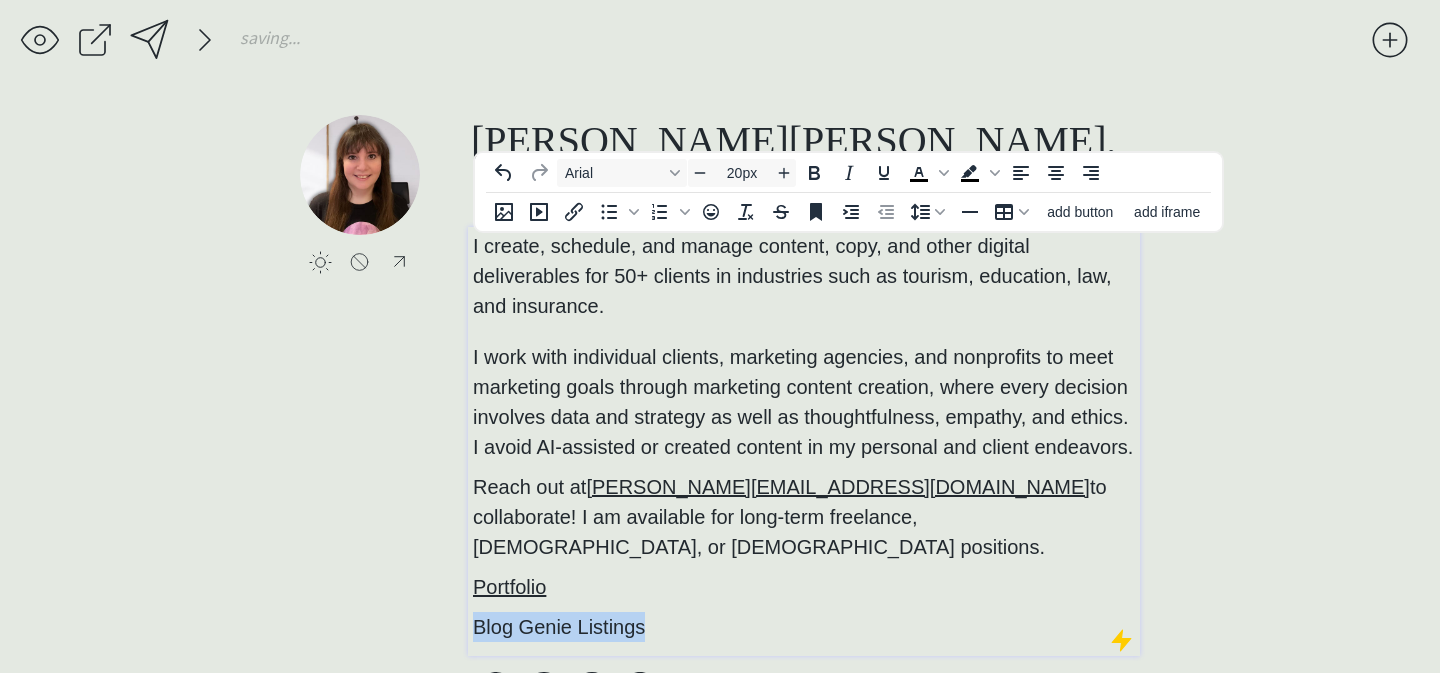 drag, startPoint x: 477, startPoint y: 602, endPoint x: 637, endPoint y: 601, distance: 160.00313 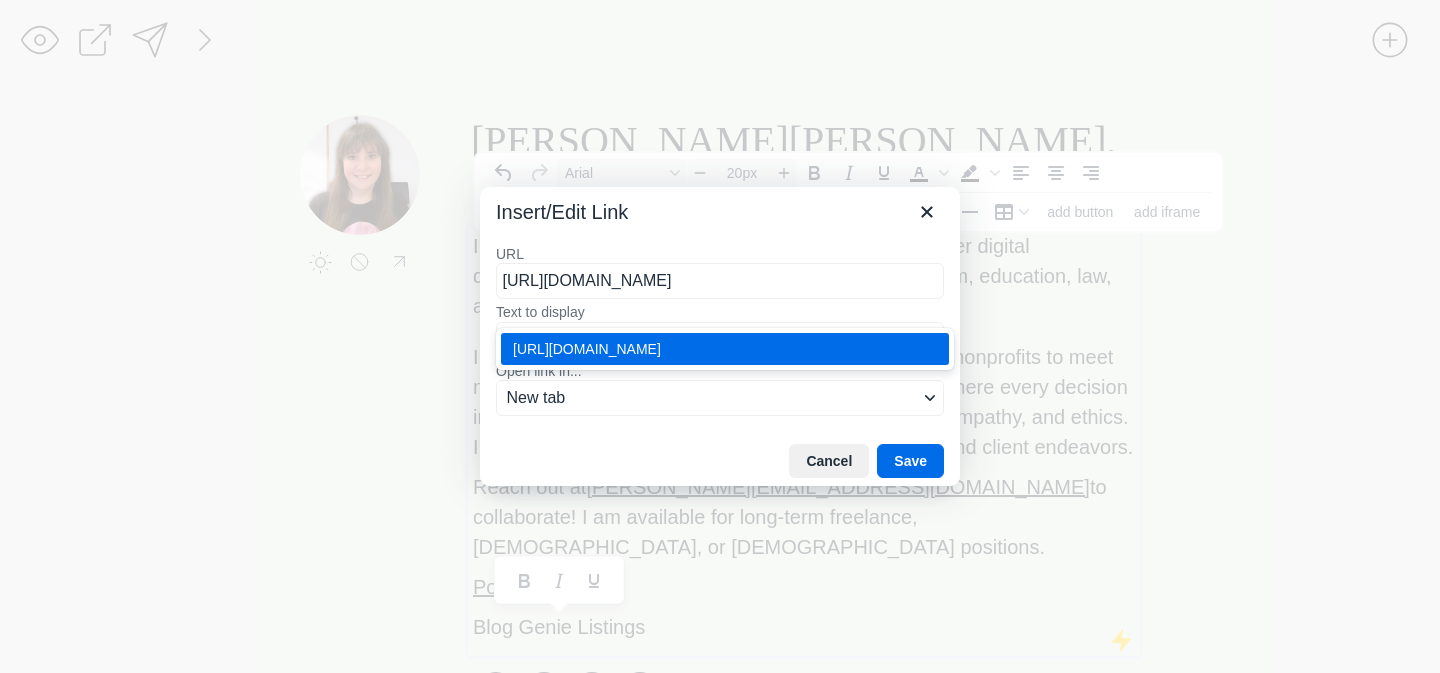 click on "[URL][DOMAIN_NAME]" at bounding box center (725, 349) 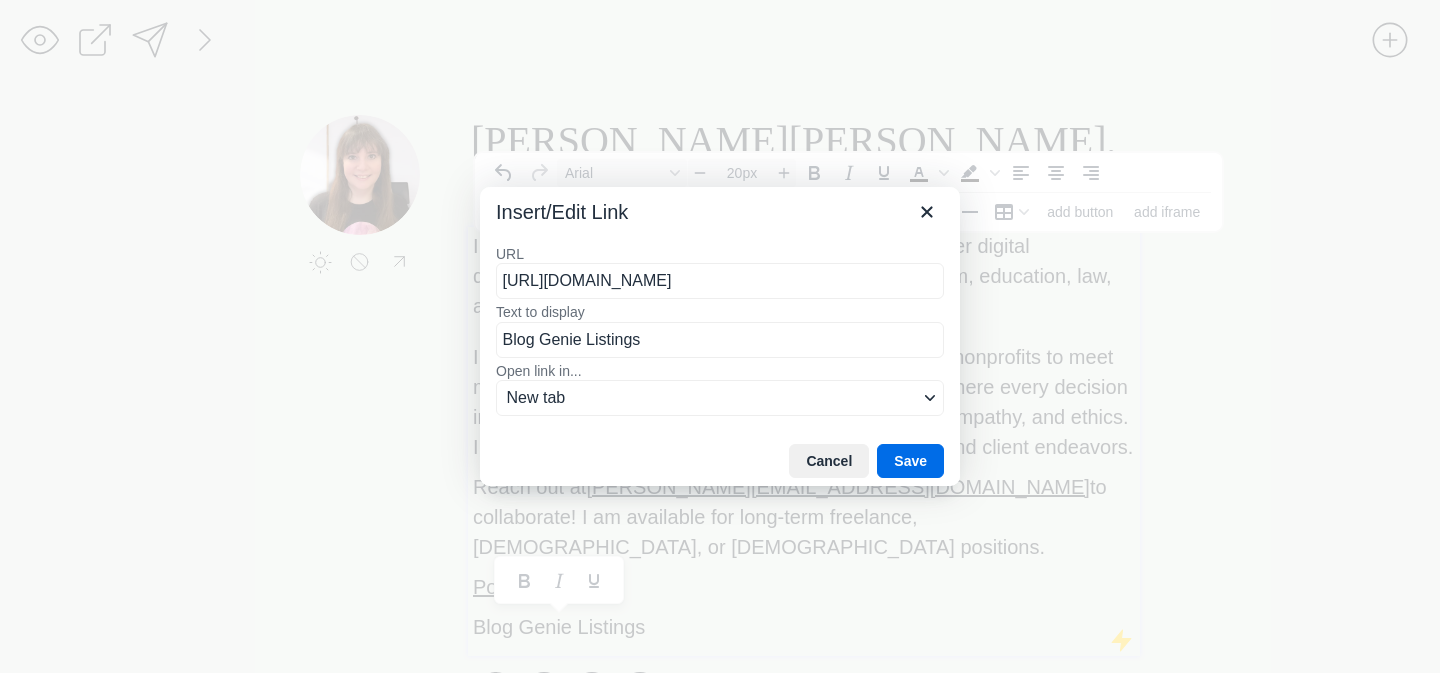 type on "[URL][DOMAIN_NAME]" 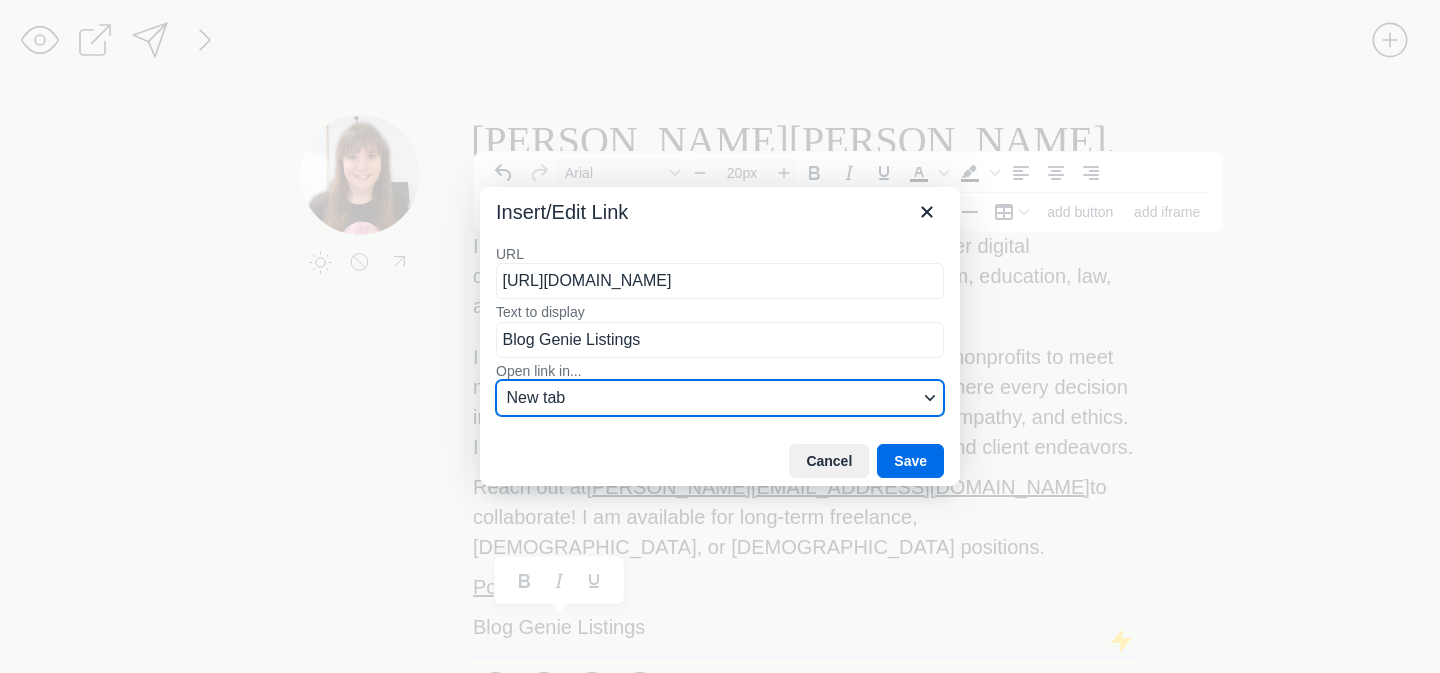 click on "New tab" at bounding box center [712, 398] 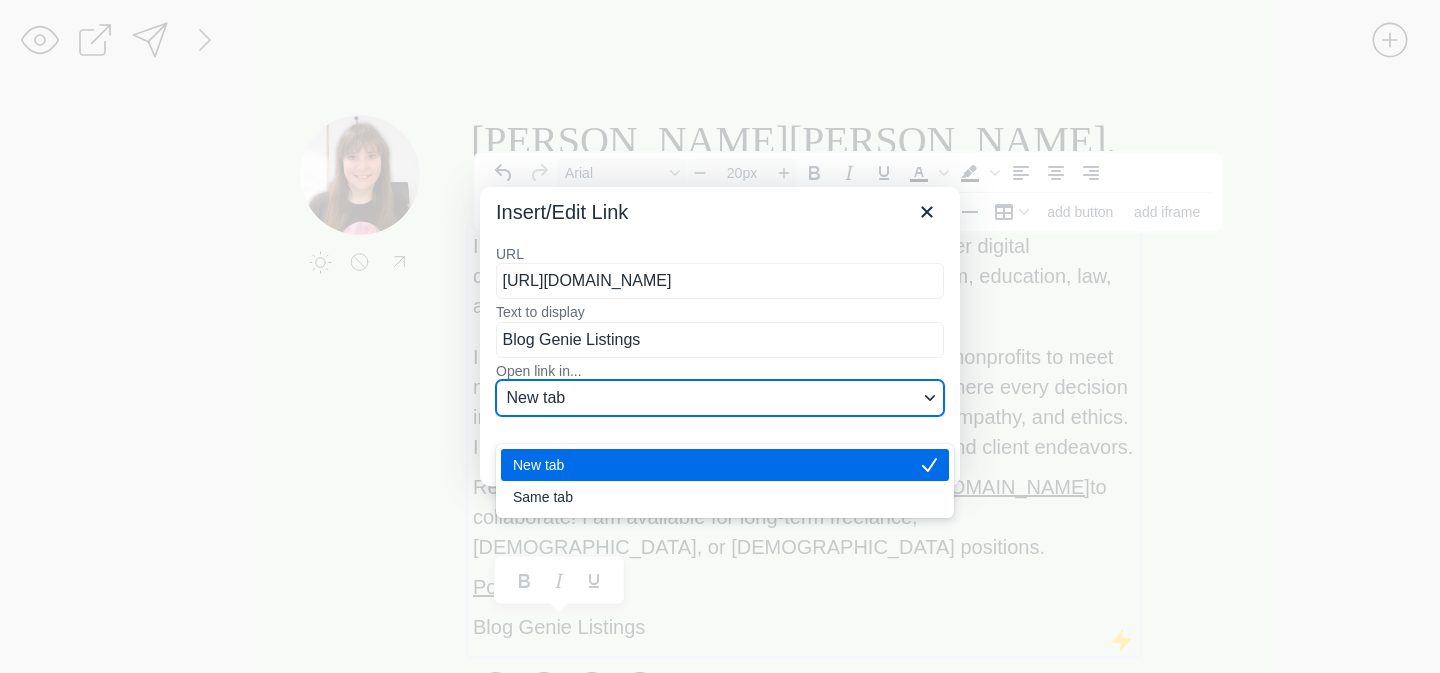 click on "New tab" at bounding box center [712, 398] 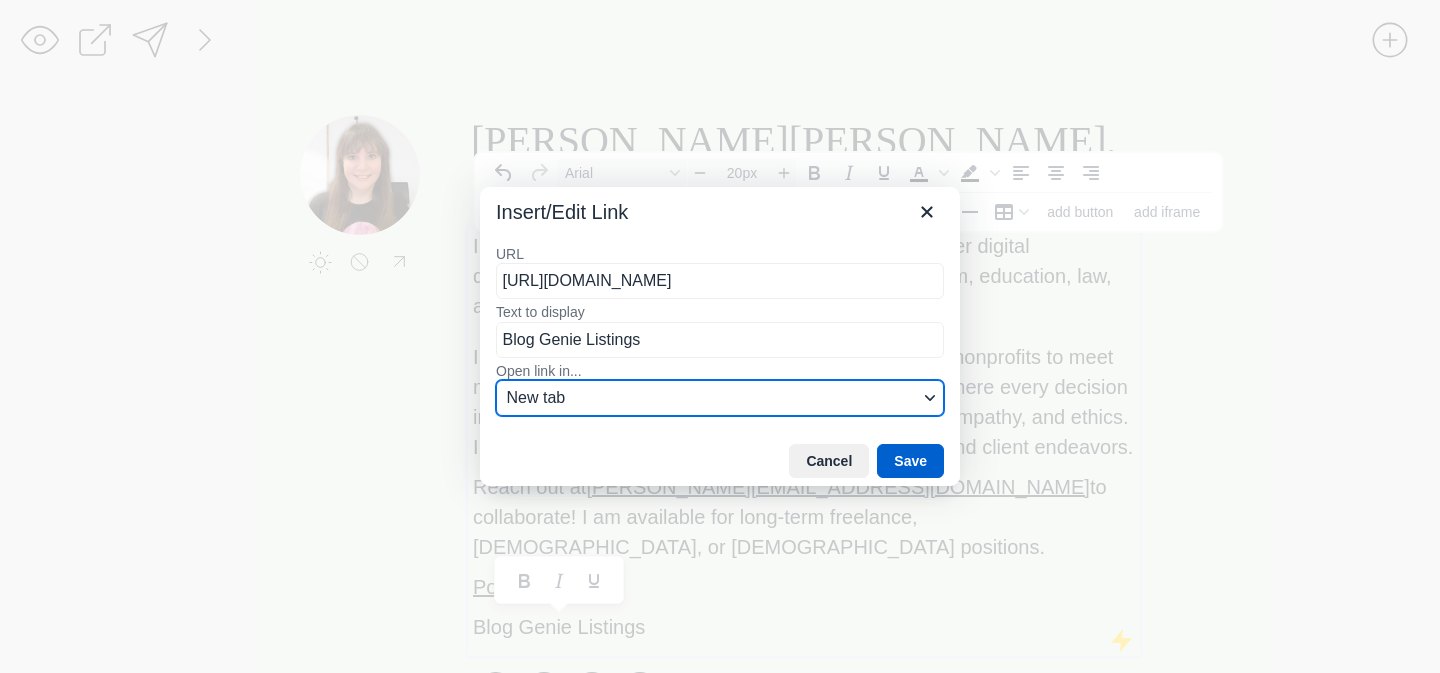 click on "Save" at bounding box center (910, 461) 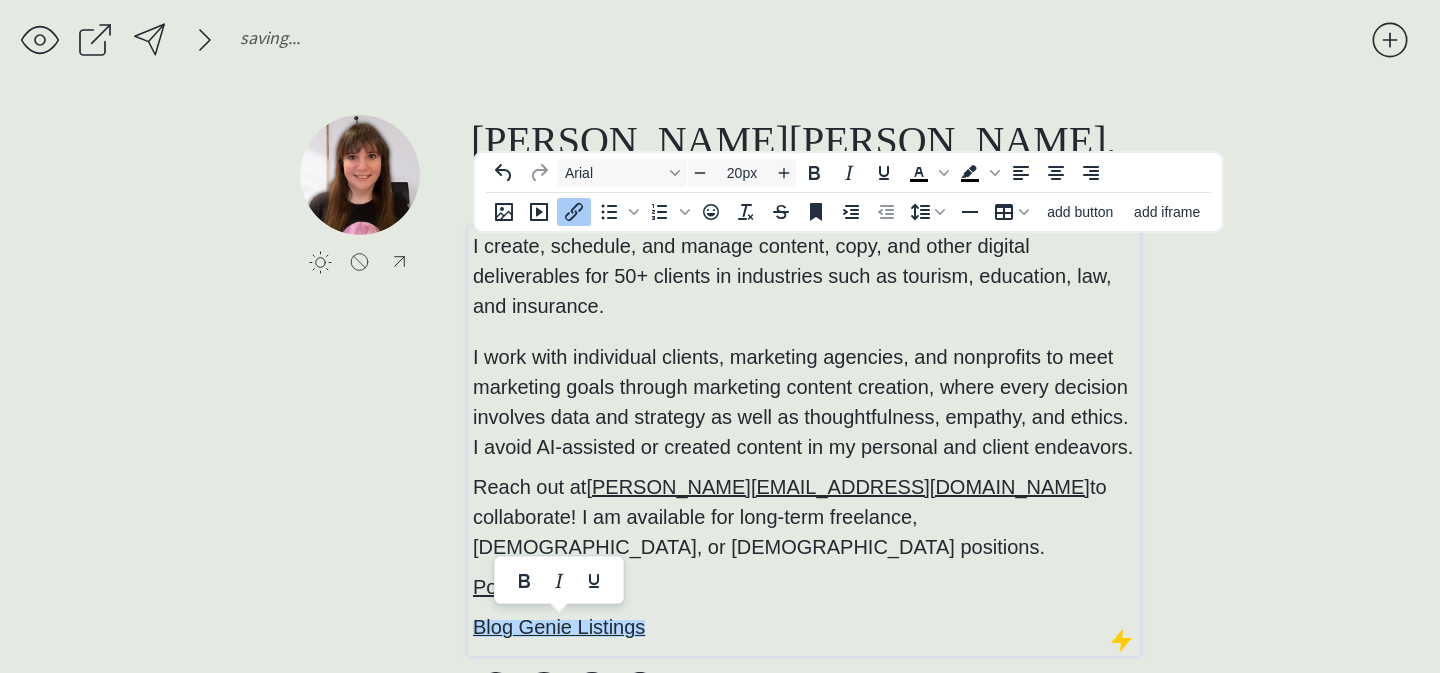 click on "Blog Genie Listings" at bounding box center [804, 627] 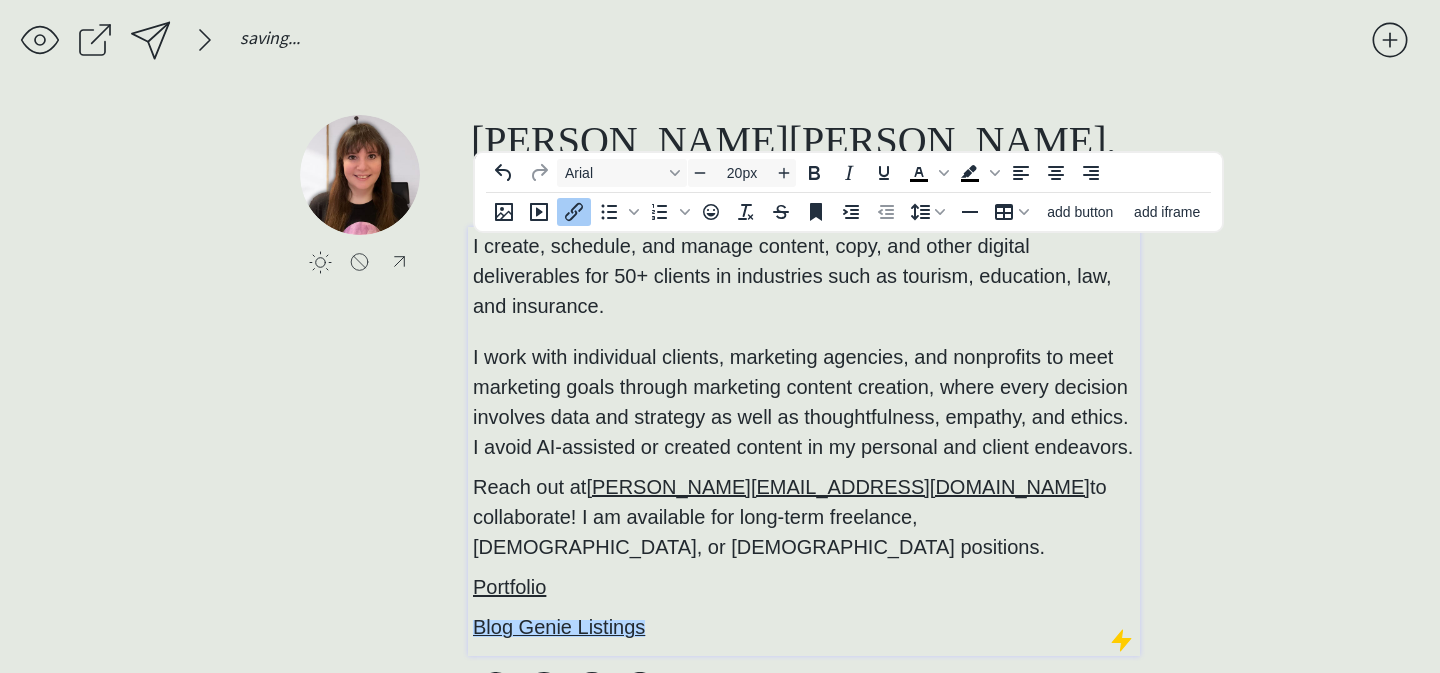 click on "Reach out at  [PERSON_NAME][EMAIL_ADDRESS][DOMAIN_NAME]  to collaborate! I am available for long-term freelance, [DEMOGRAPHIC_DATA], or [DEMOGRAPHIC_DATA] positions." at bounding box center (804, 517) 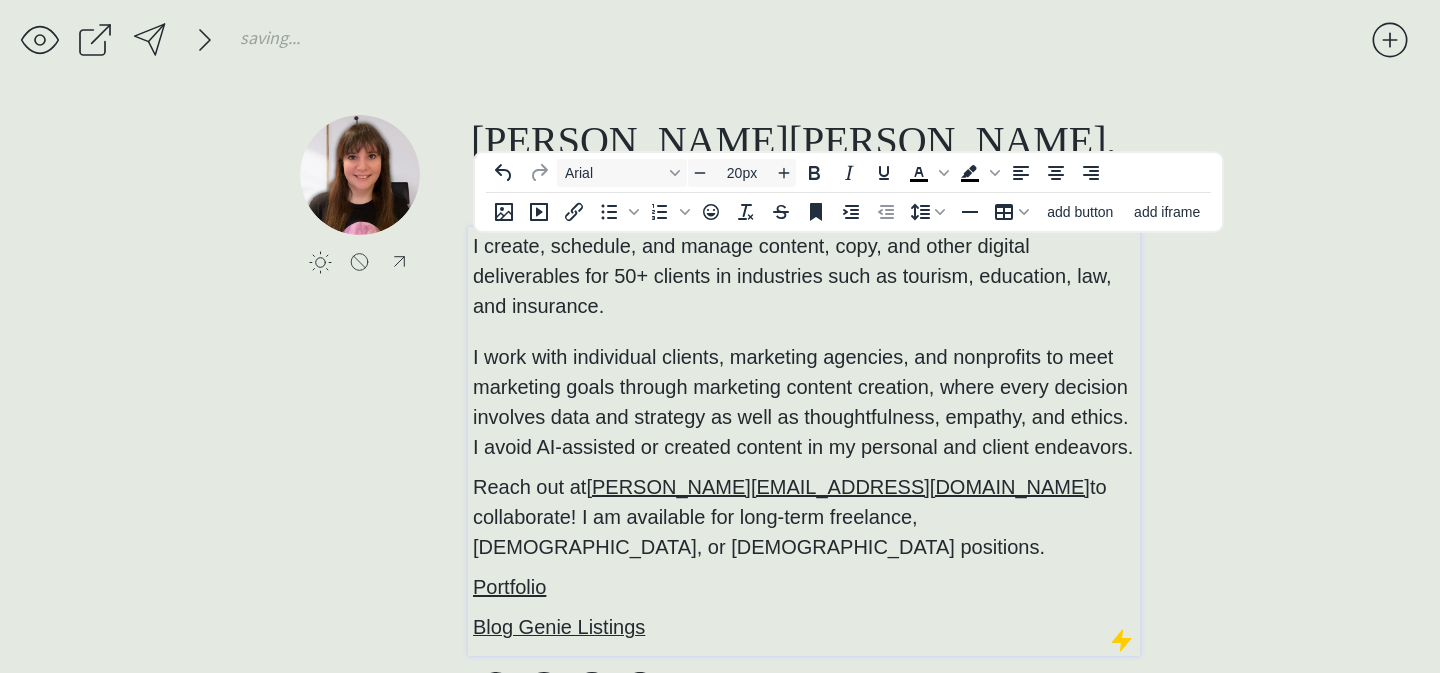 click on "Portfolio" at bounding box center [804, 587] 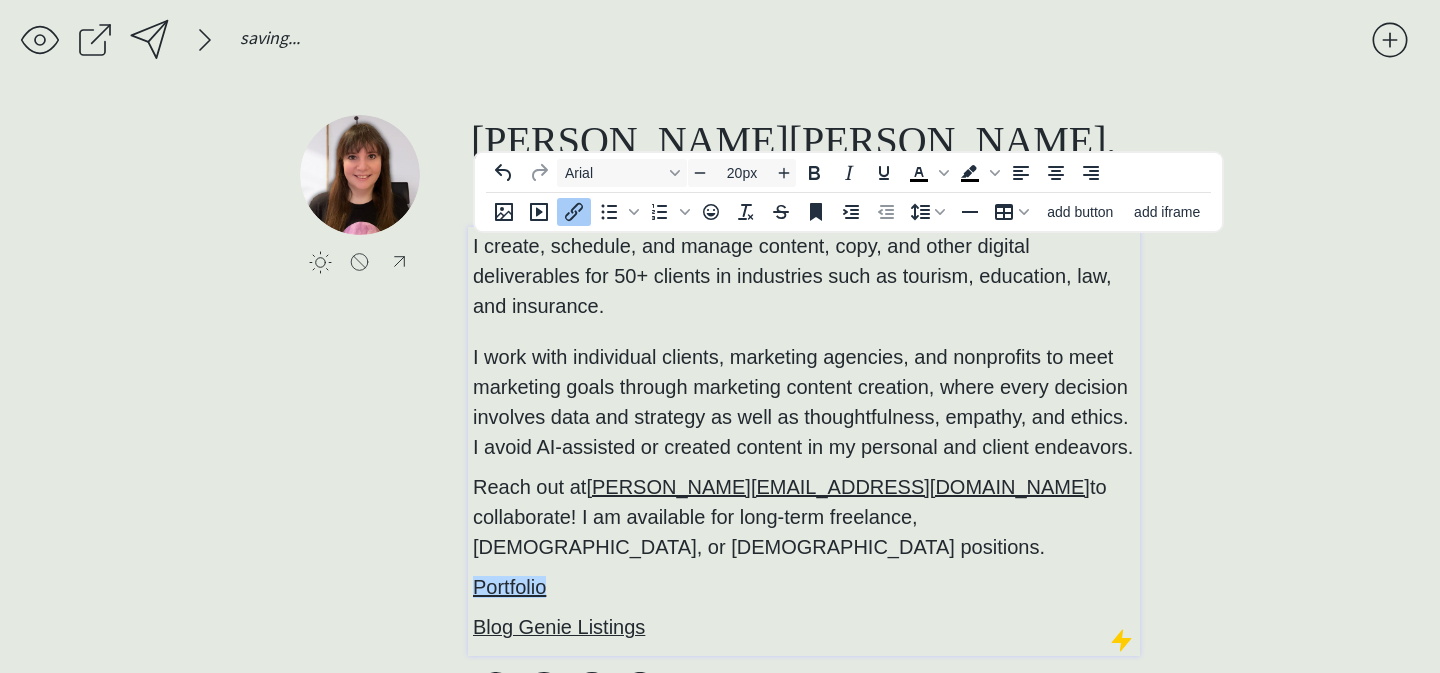 click on "Portfolio﻿" at bounding box center (804, 587) 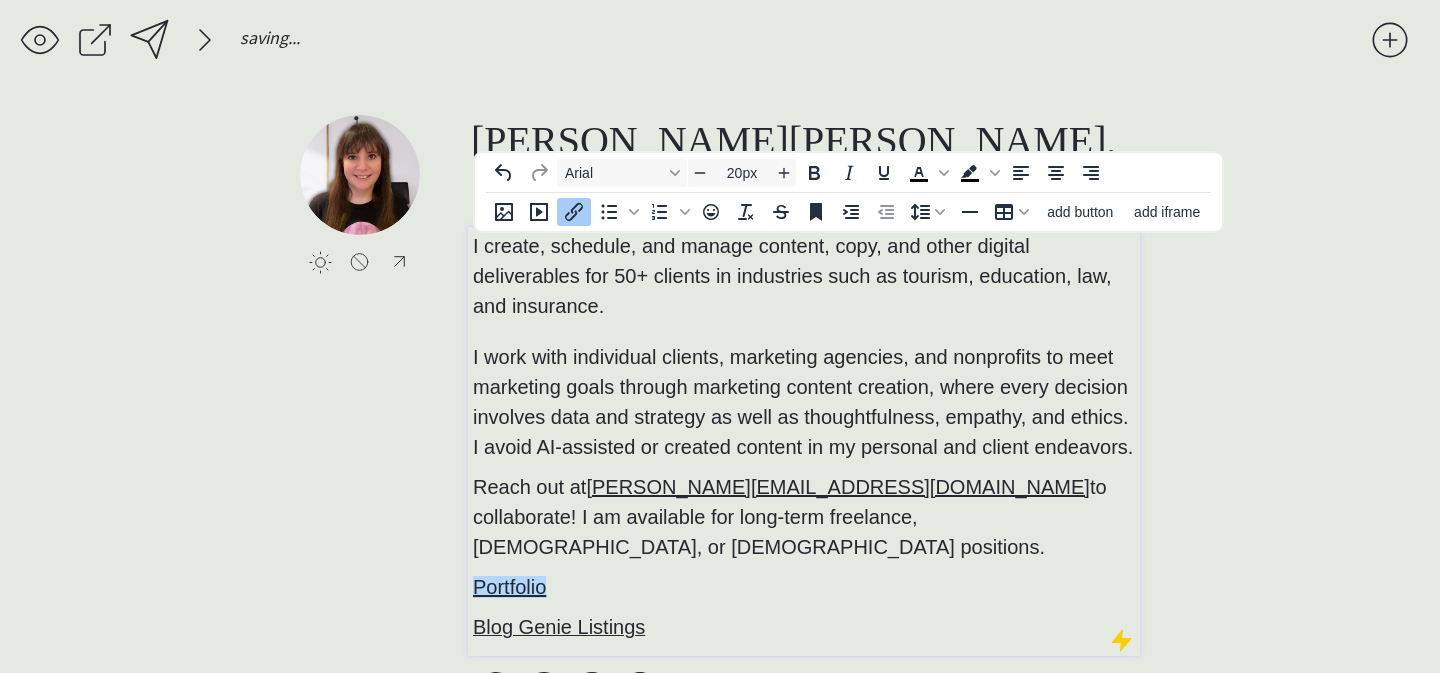 click on "Portfolio﻿" at bounding box center [804, 587] 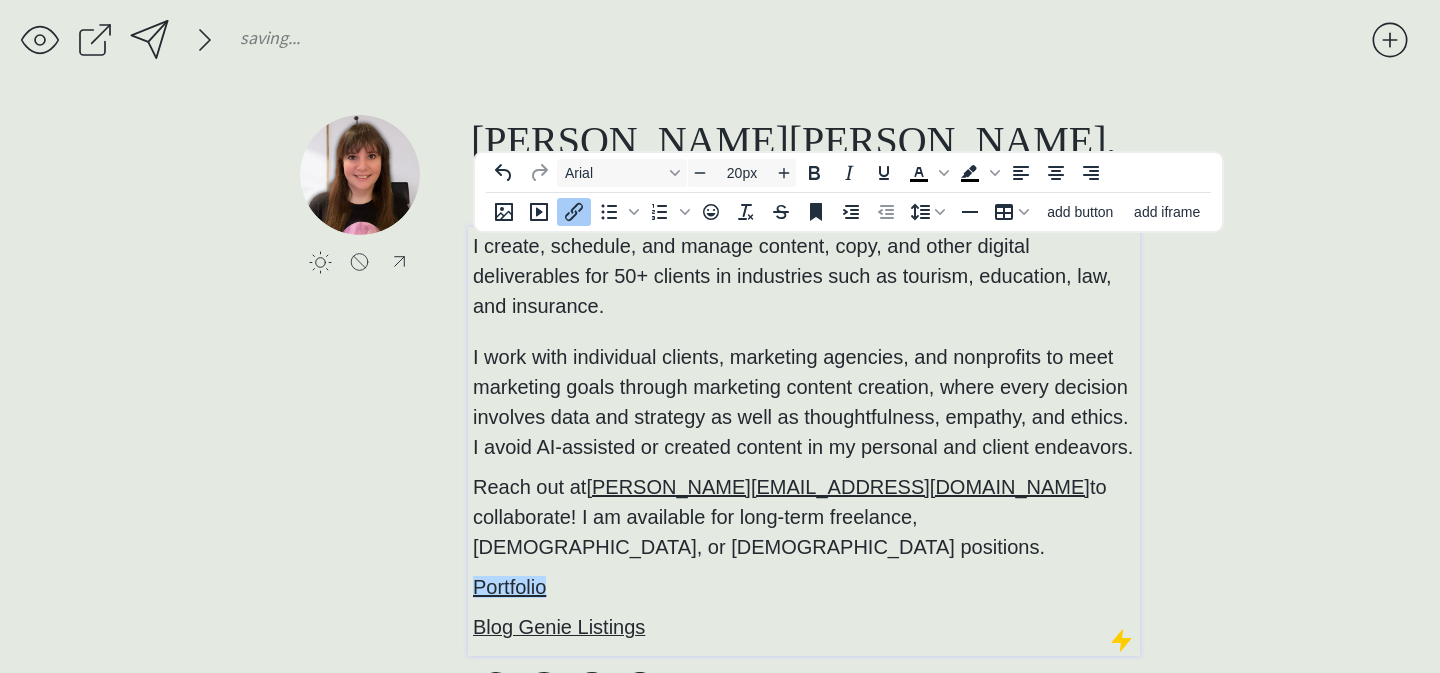 click on "Portfolio﻿" at bounding box center (804, 587) 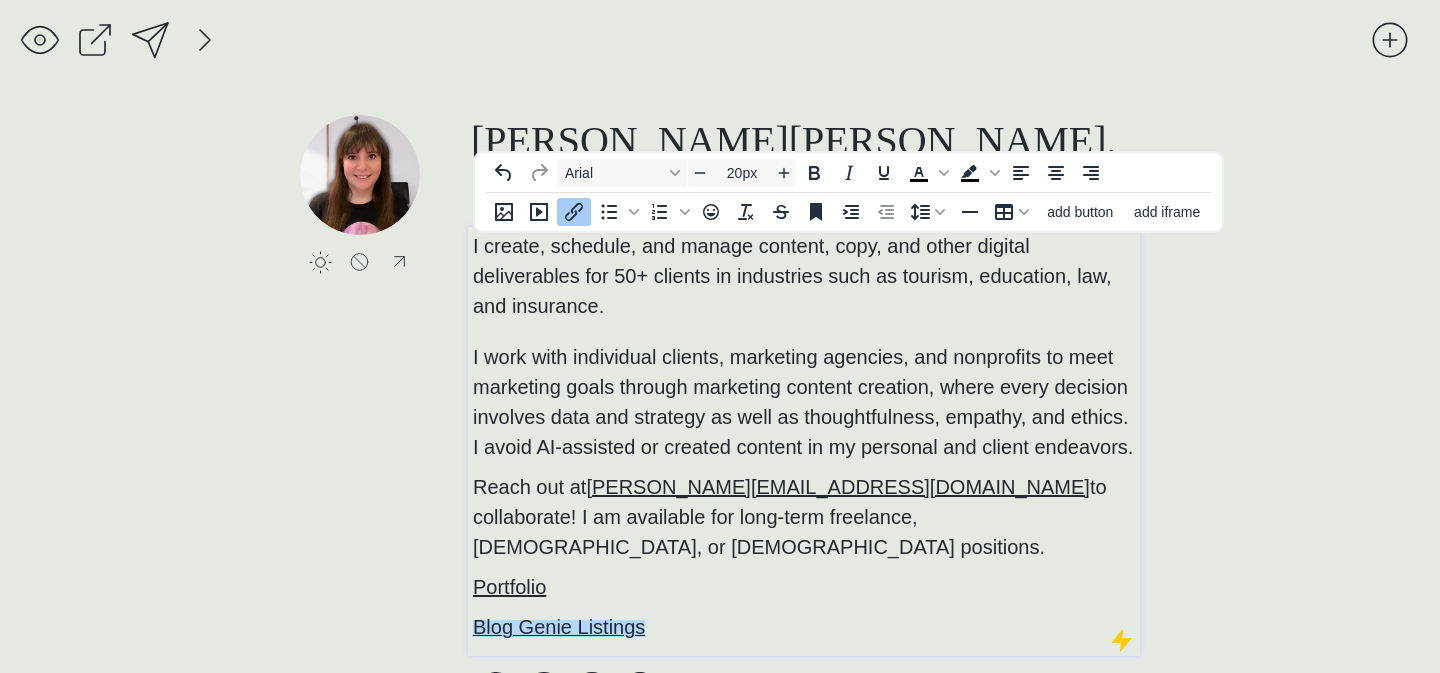 click on "Blog Genie Listings﻿" at bounding box center [804, 627] 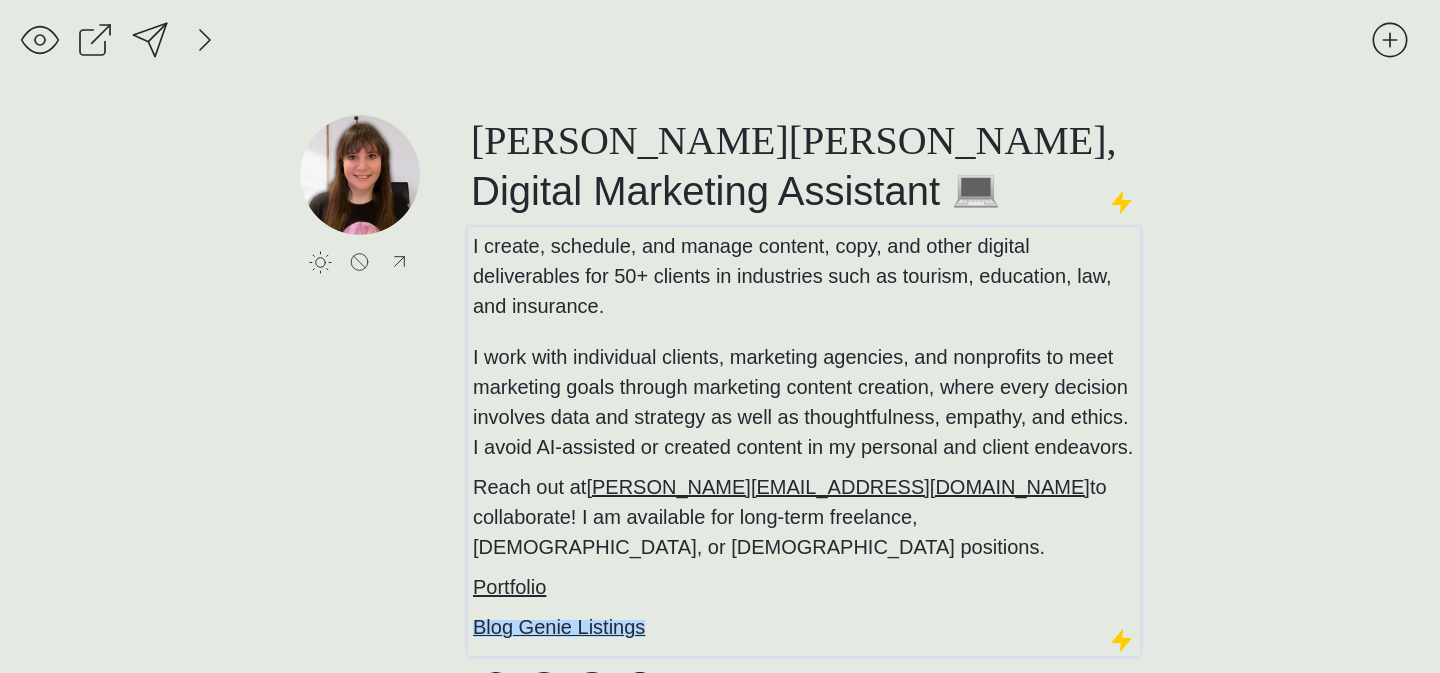 click at bounding box center [680, 697] 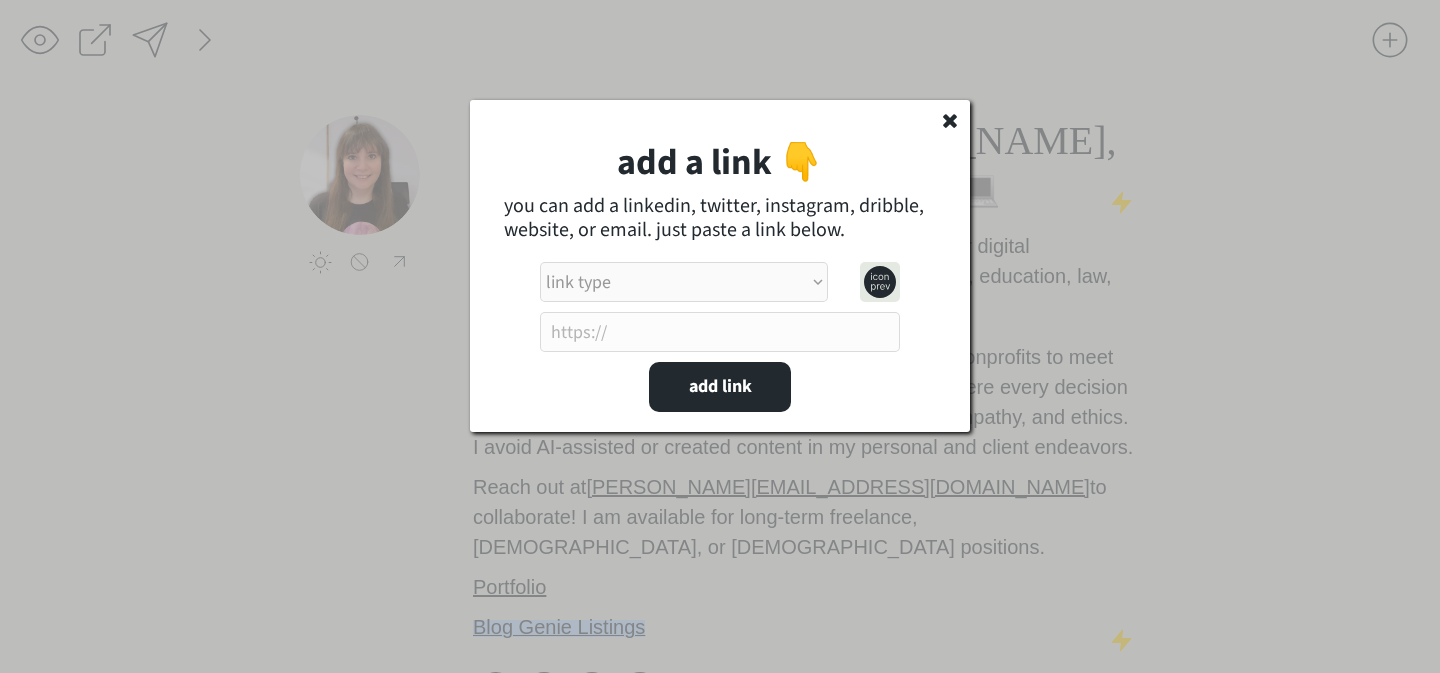 click on "link type apple music apple podcasts beehiiv behance bluesky calendar discord dribbble email etsy facebook farcaster github imdb instagram linkedIn mastodon medium patreon phone pinterest product [PERSON_NAME] psychology [DATE] signal soundcloud spotify substack telegram threads tiktok tumblr twitch twitter (old school logo) unsplash venmo vimeo website website alt 1 website alt 2 whatsapp wikipedia x (twitter) youtube" at bounding box center (684, 282) 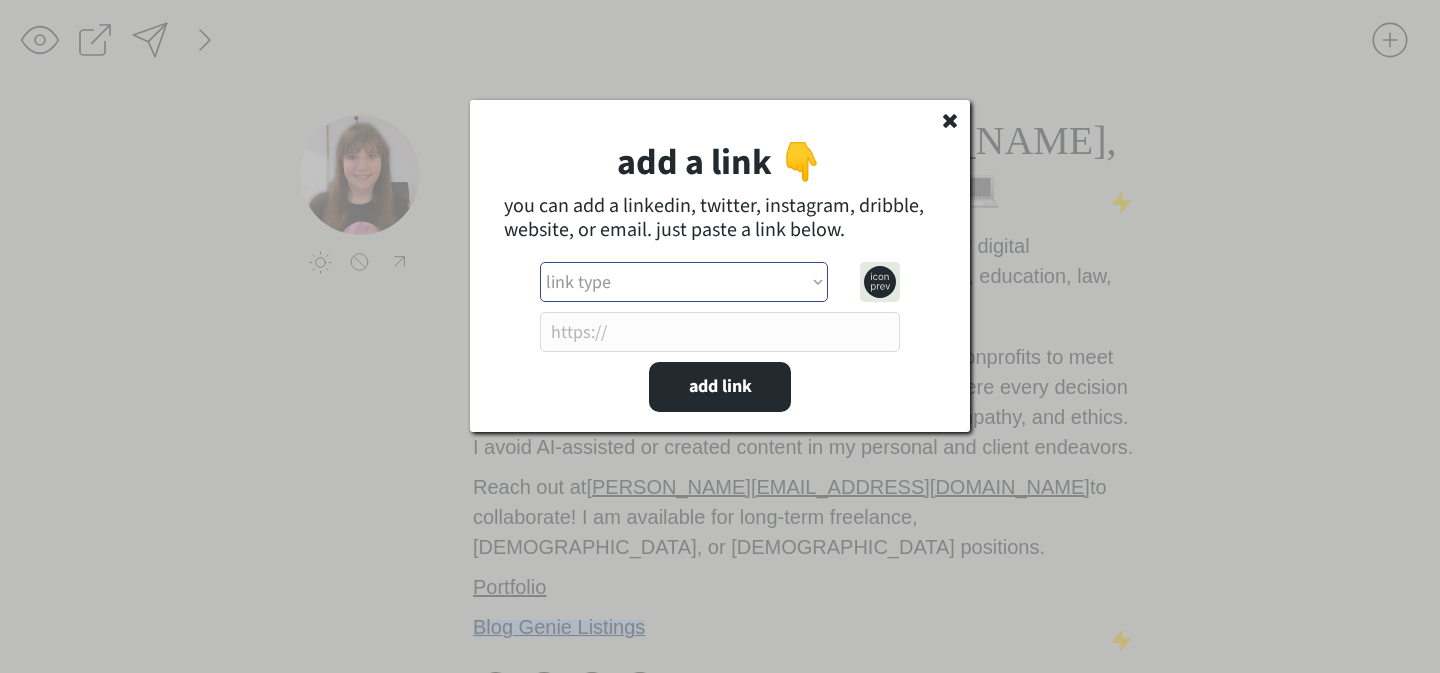 select on ""website_alt_1"" 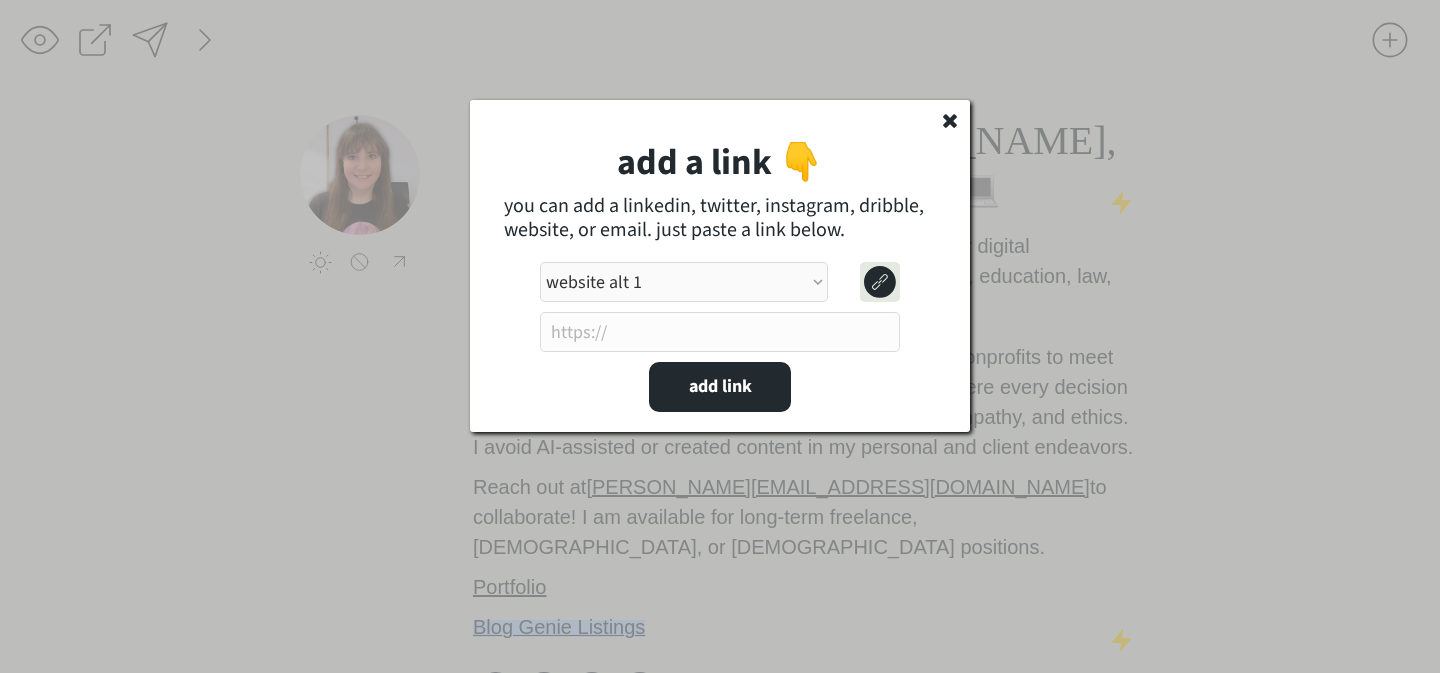 click at bounding box center (720, 332) 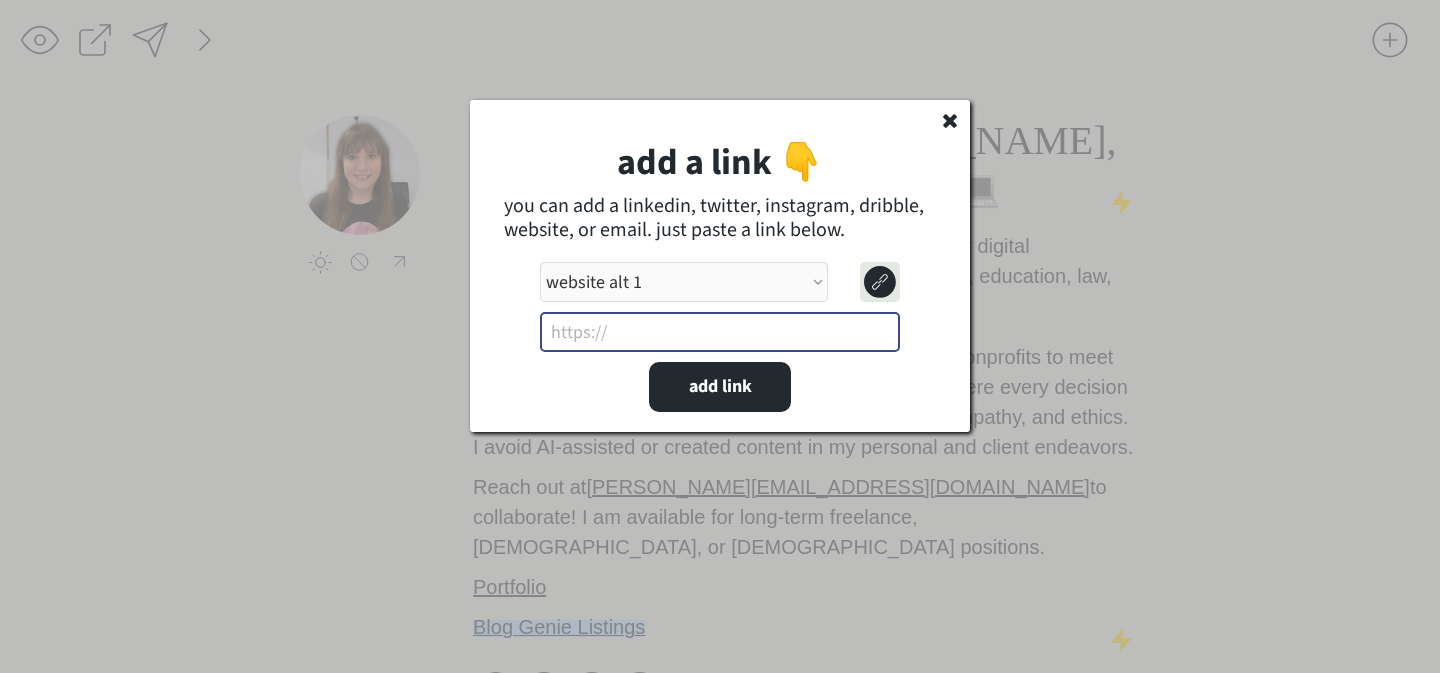 paste on "[URL][DOMAIN_NAME]" 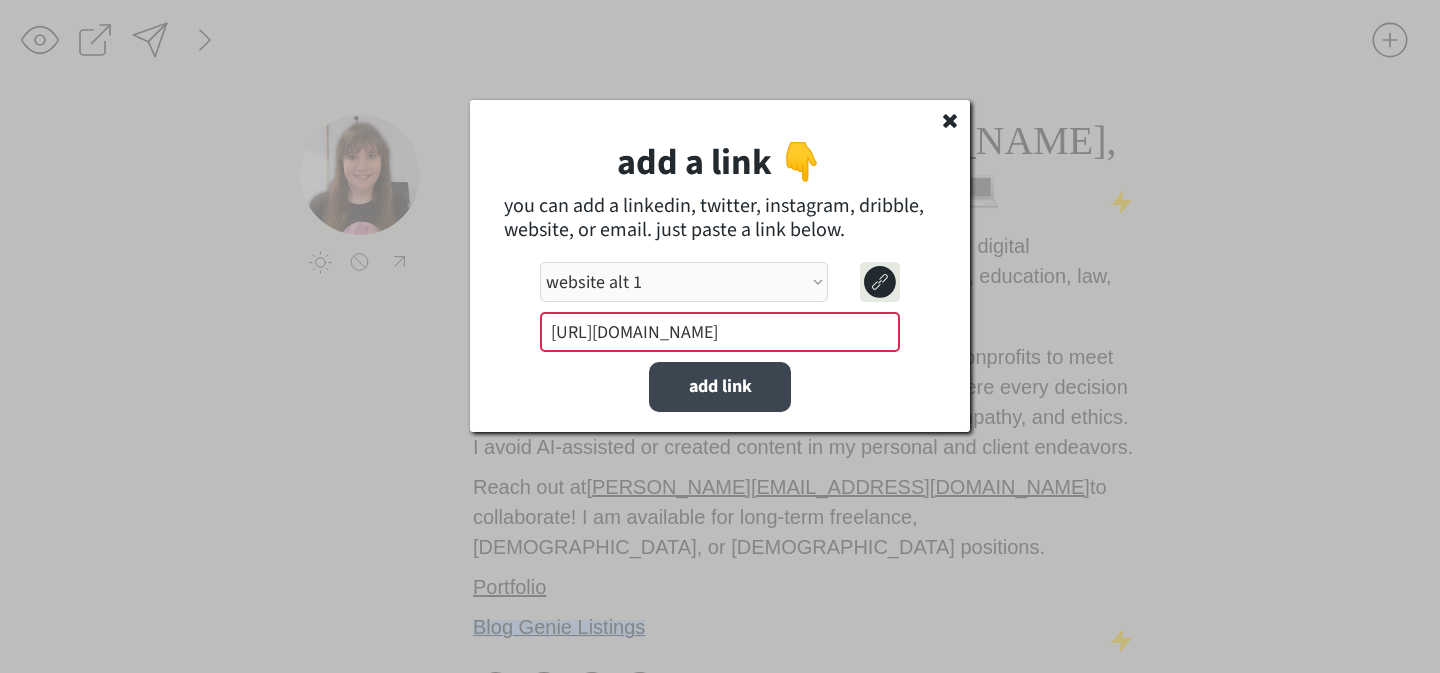 type on "[URL][DOMAIN_NAME]" 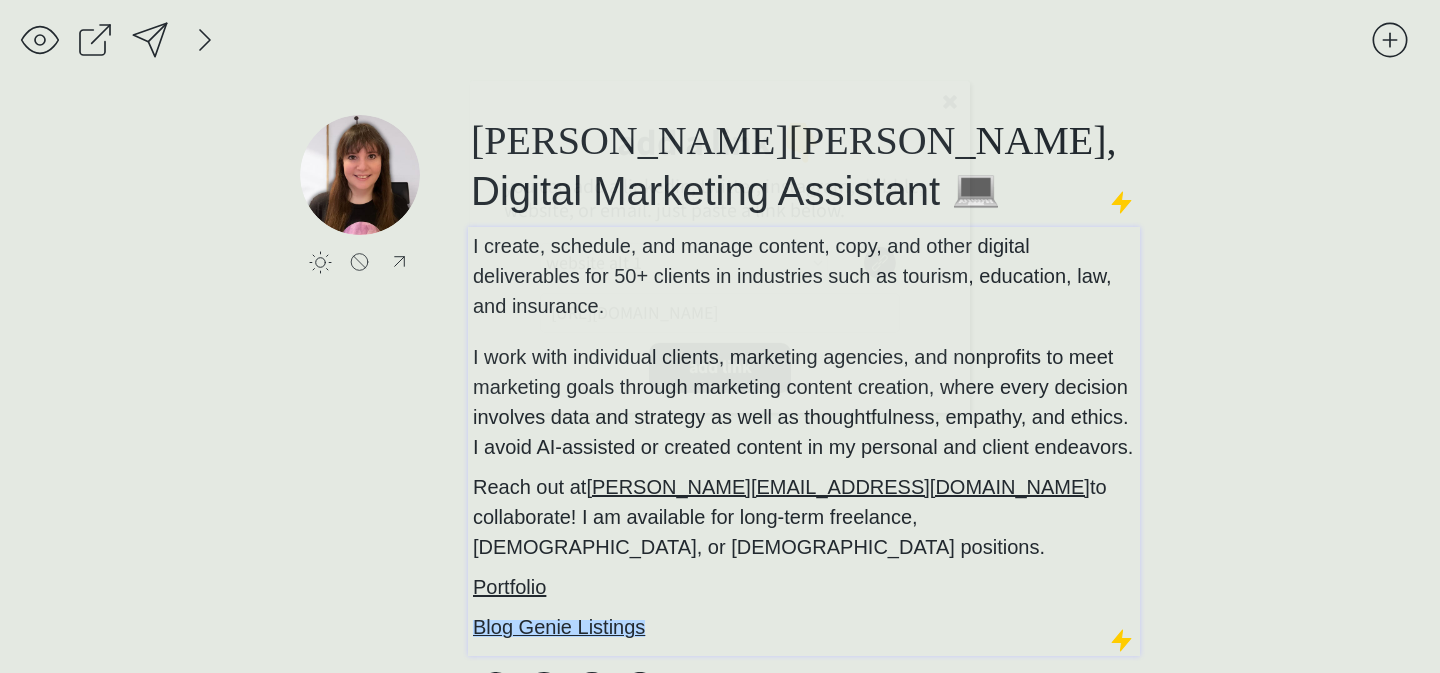 scroll, scrollTop: 46, scrollLeft: 0, axis: vertical 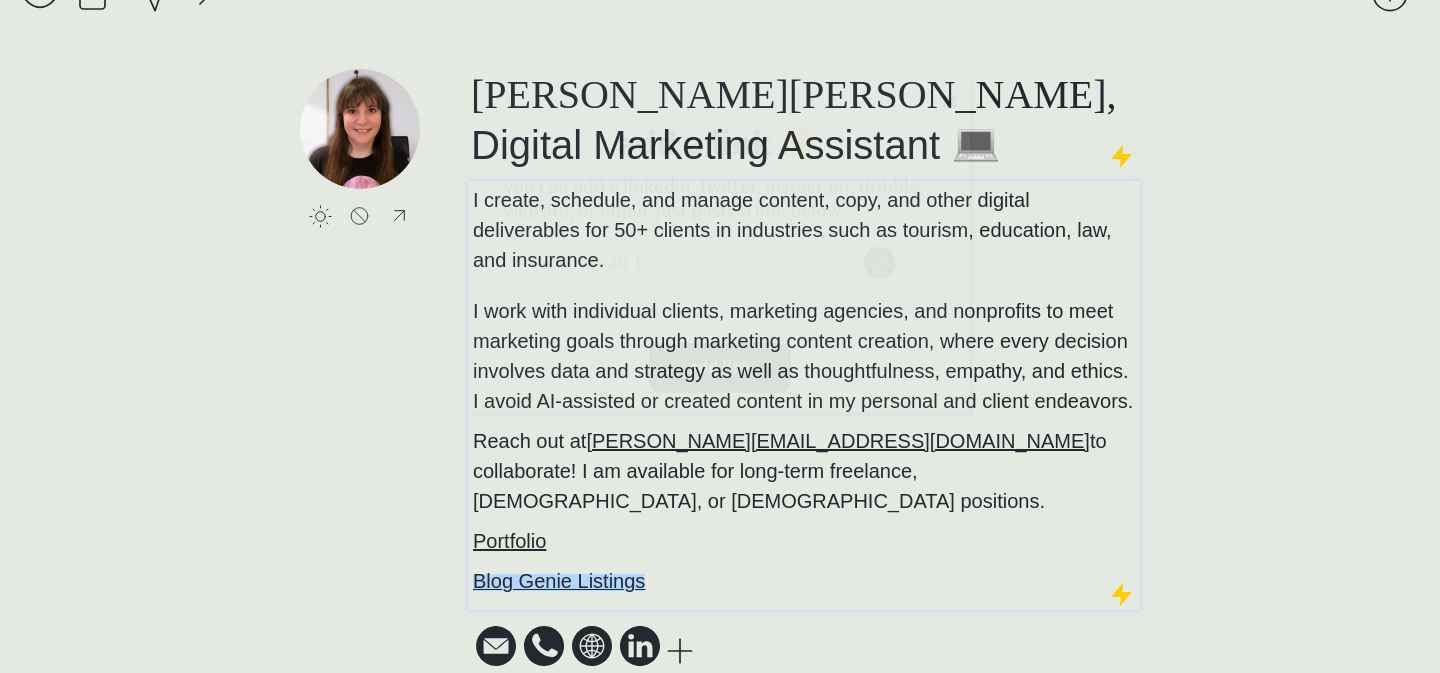 type 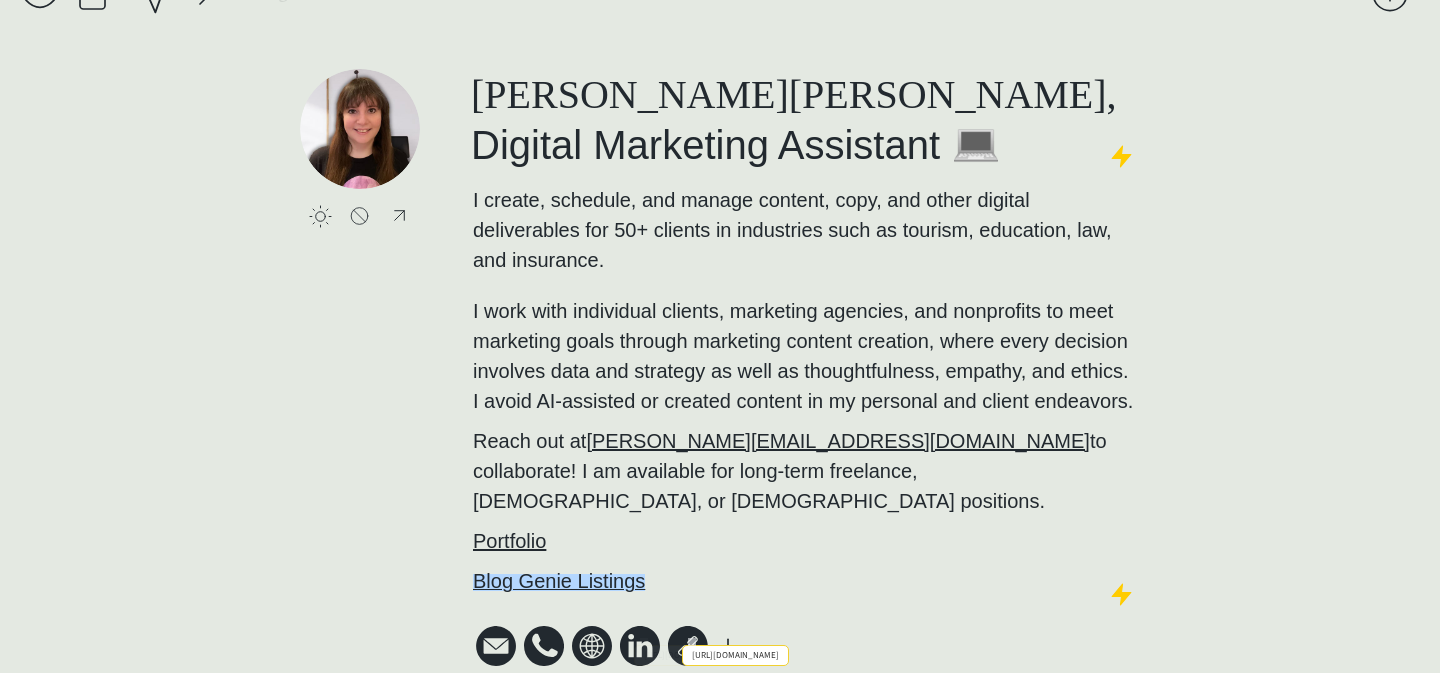 click 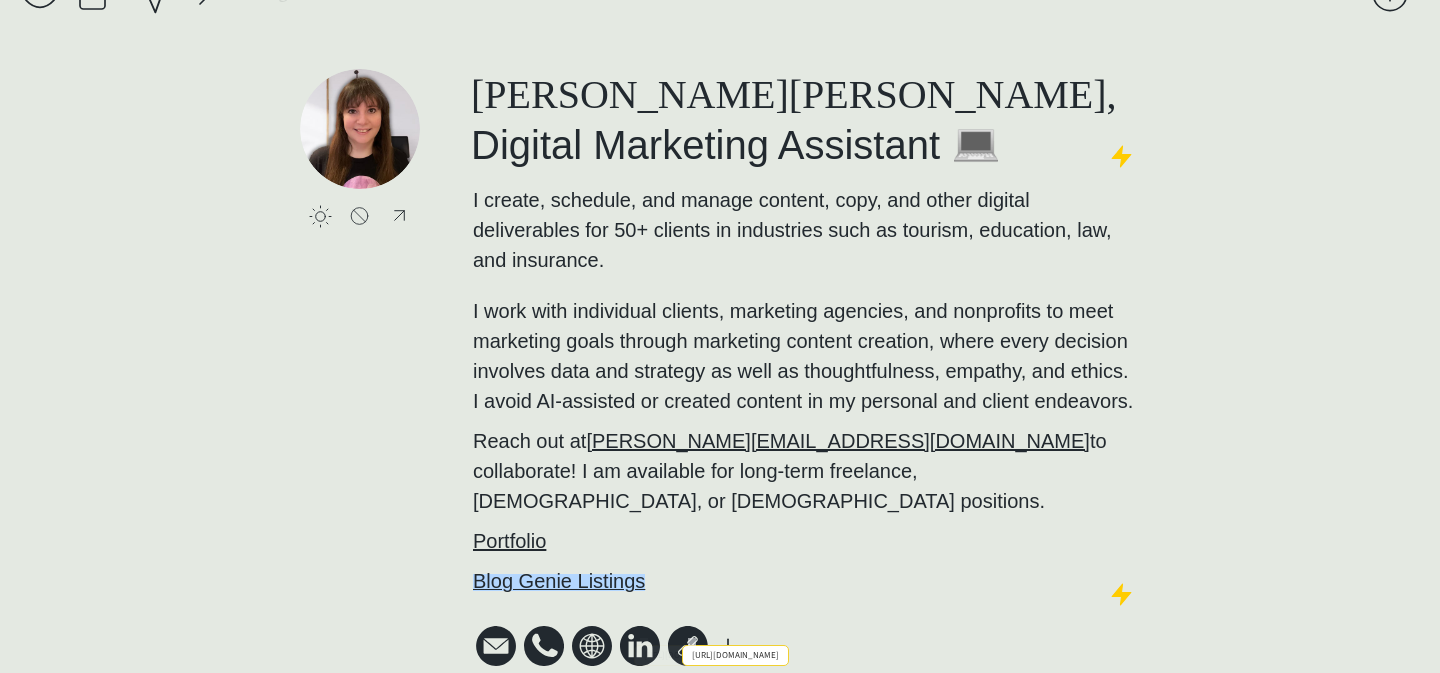 select on ""website_alt_1"" 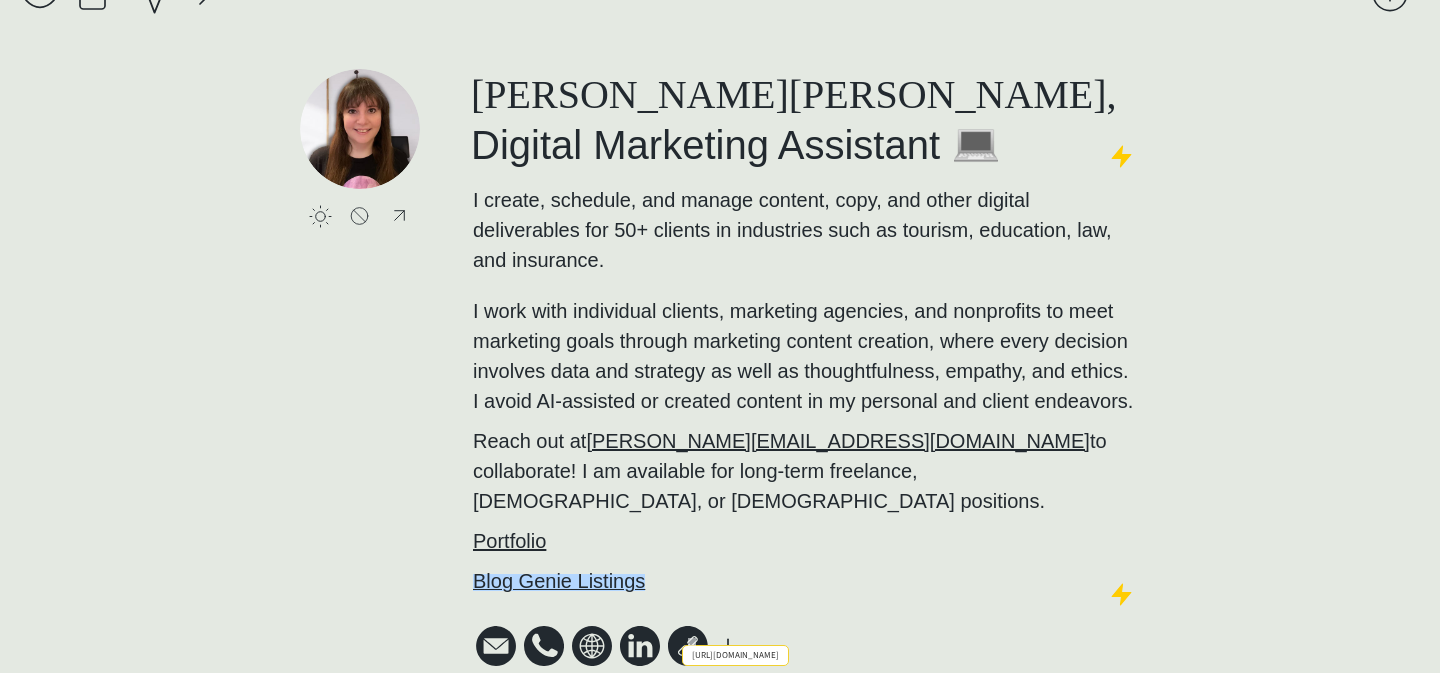 click at bounding box center (720, 336) 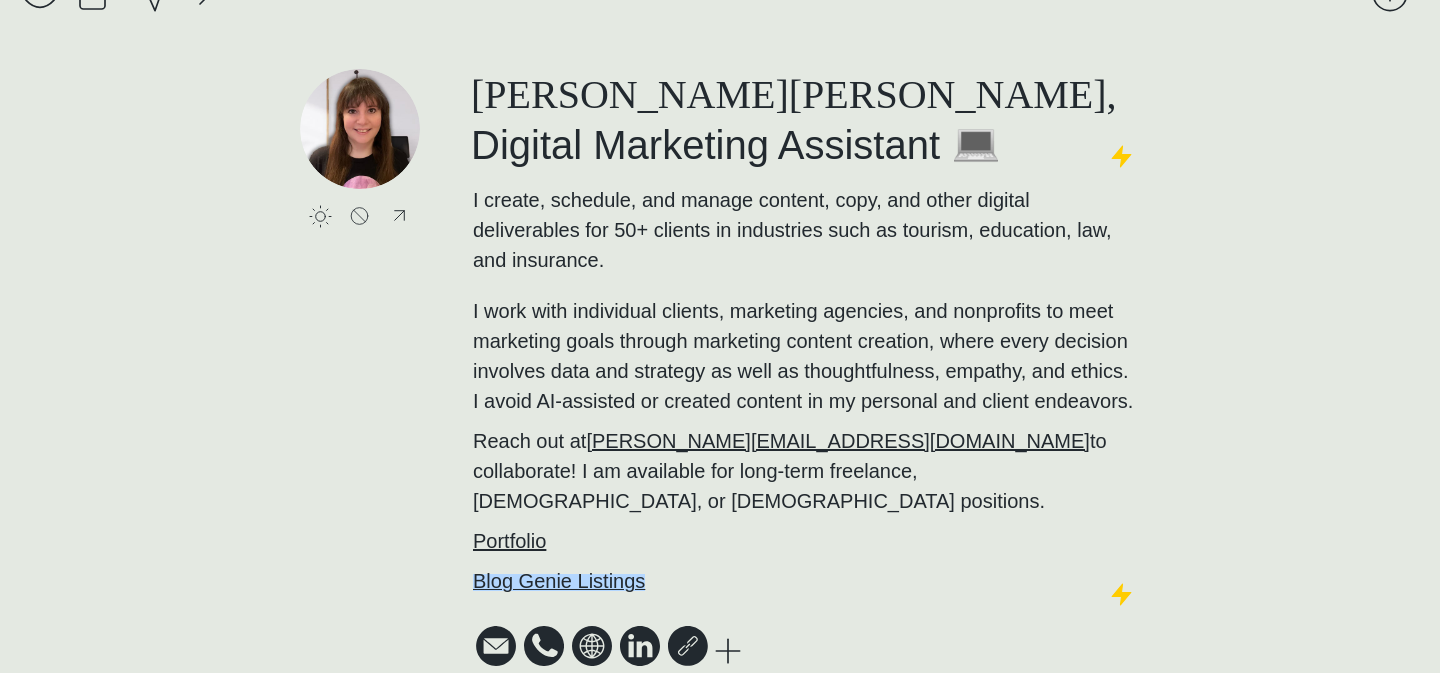 click 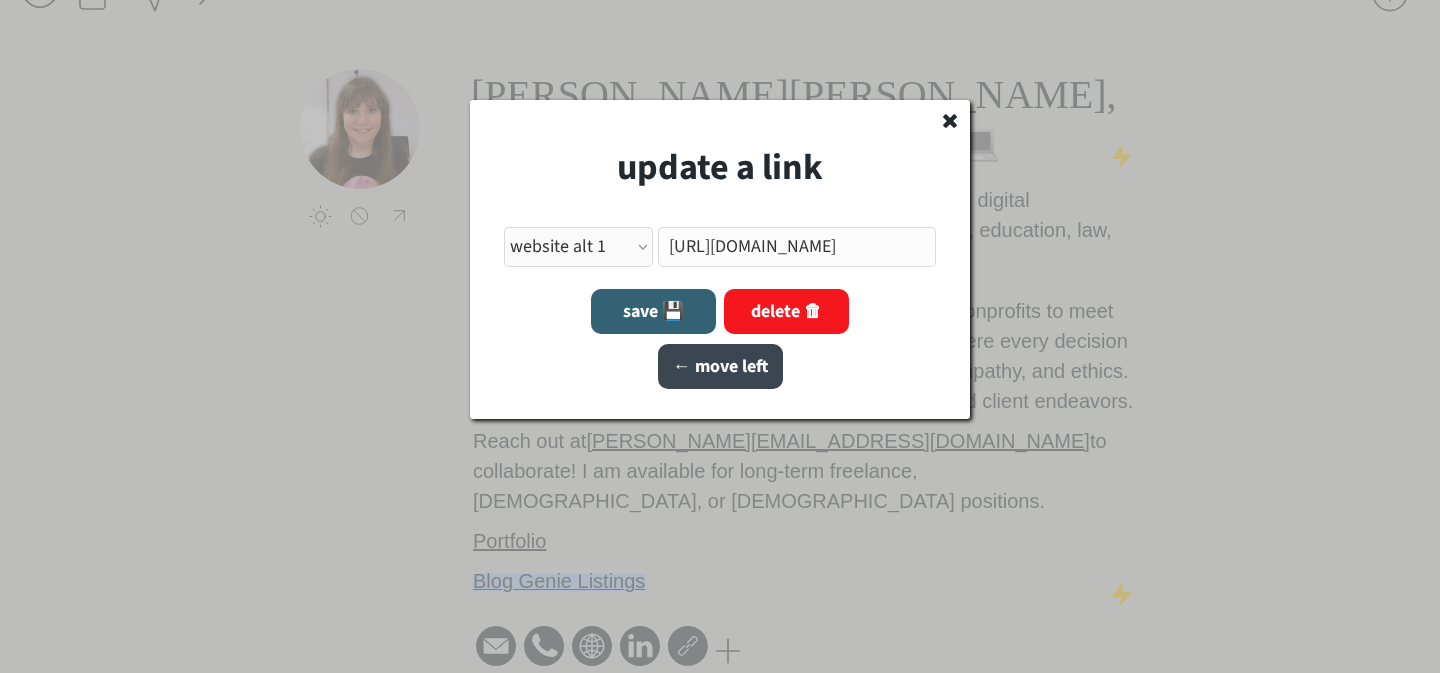 click on "← move left" at bounding box center [720, 366] 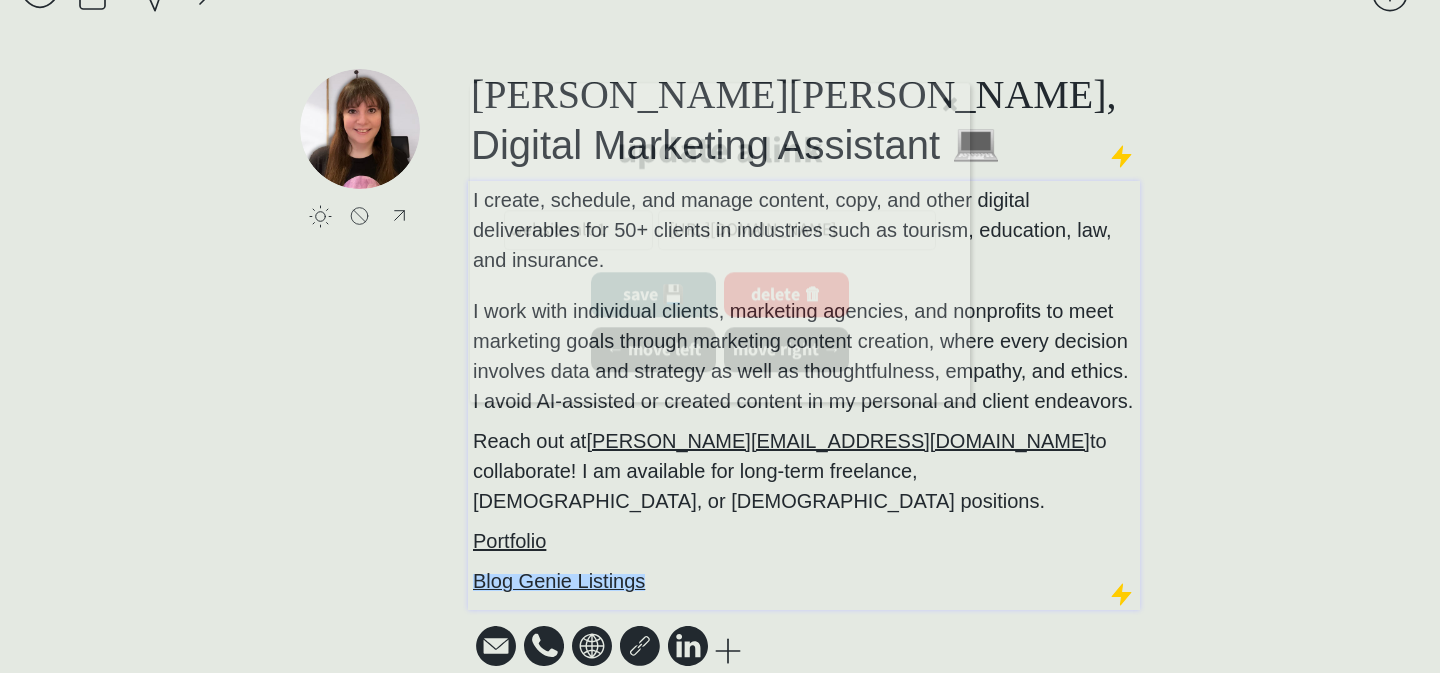 click on "Blog Genie Listings﻿" at bounding box center (804, 581) 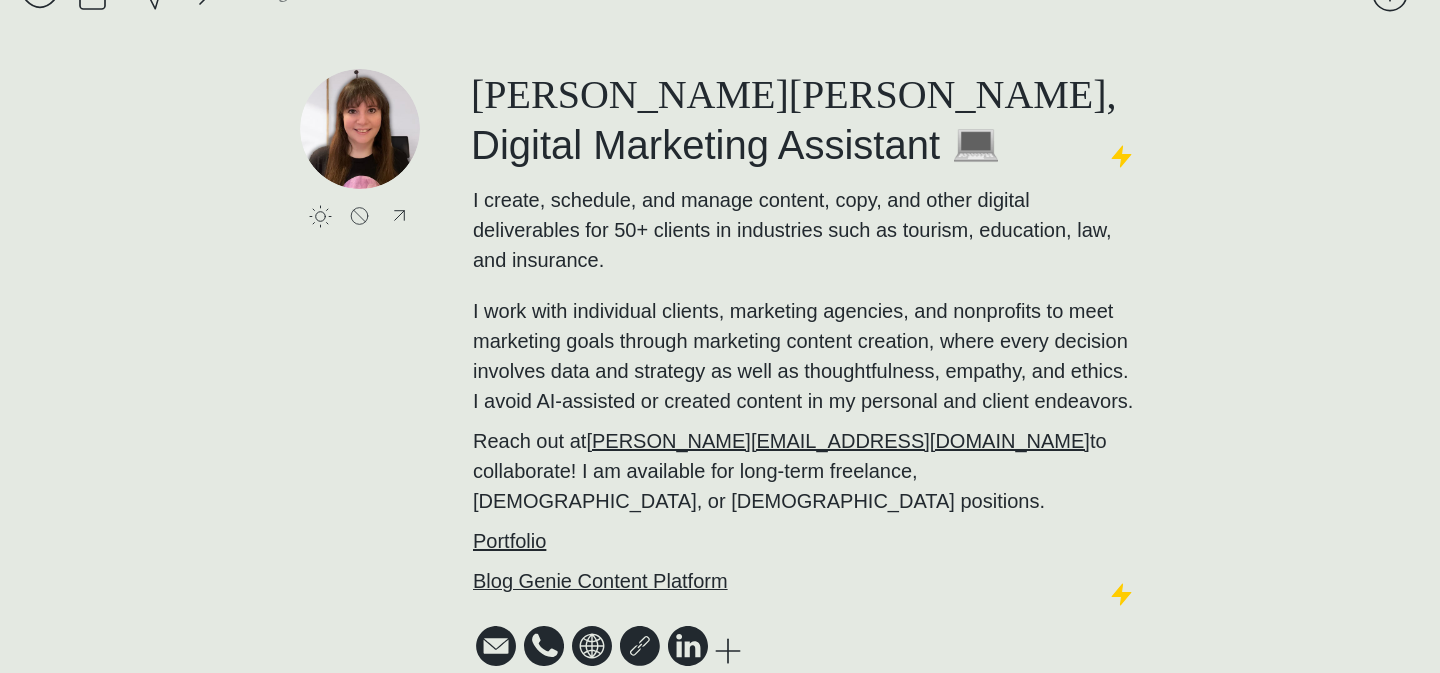 click on "saving... click to upload a picture [PERSON_NAME], Digital Marketing Assistant 💻 I create, schedule, and manage content, copy, and other digital deliverables for 50+ clients in industries such as tourism, education, law, and insurance.  I work with individual clients, marketing agencies, and nonprofits to meet marketing goals through marketing content creation, where every decision involves data and strategy as well as thoughtfulness, empathy, and ethics. I avoid AI-assisted or created content in my personal and client endeavors. Reach out at  [PERSON_NAME][EMAIL_ADDRESS][DOMAIN_NAME]  to collaborate! I am available for long-term freelance, [DEMOGRAPHIC_DATA], or [DEMOGRAPHIC_DATA] positions.  Portfolio Blog Genie Content Platform
Svg Vector Icons : [URL][DOMAIN_NAME]
made with realnice" 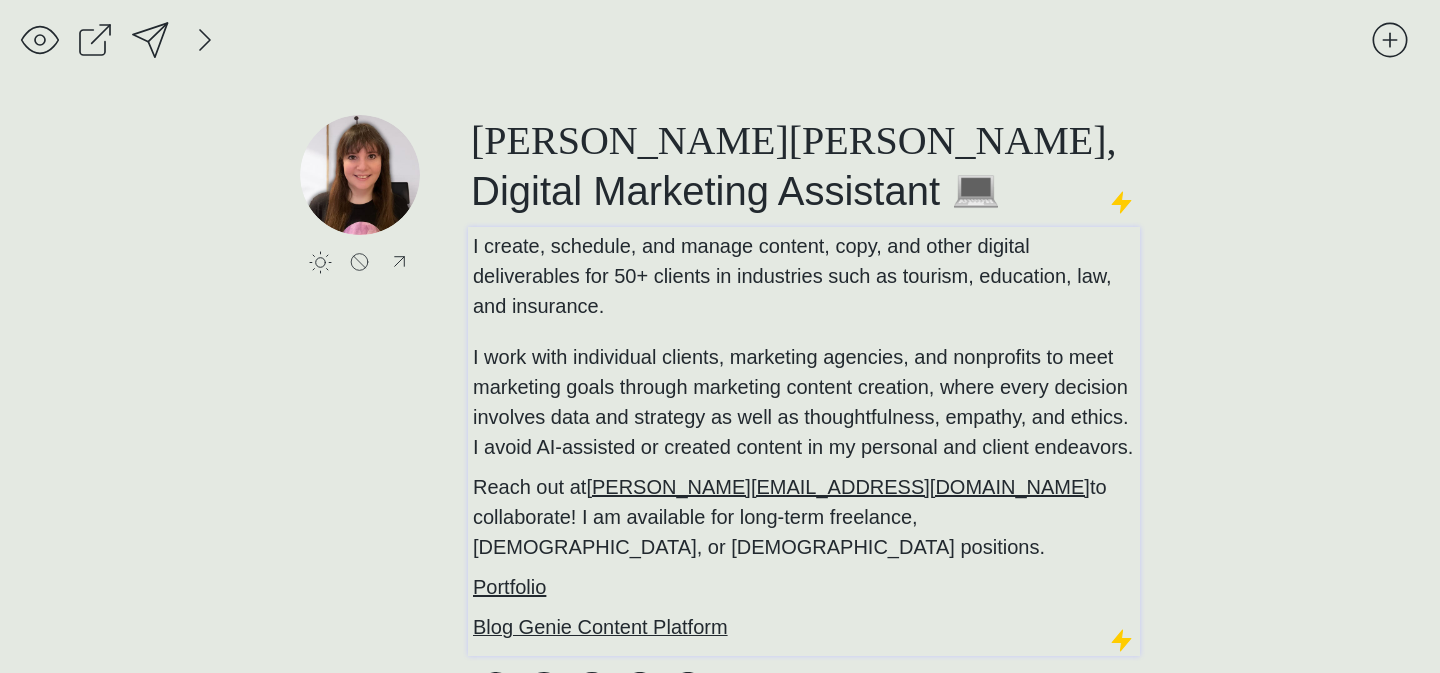 scroll, scrollTop: 46, scrollLeft: 0, axis: vertical 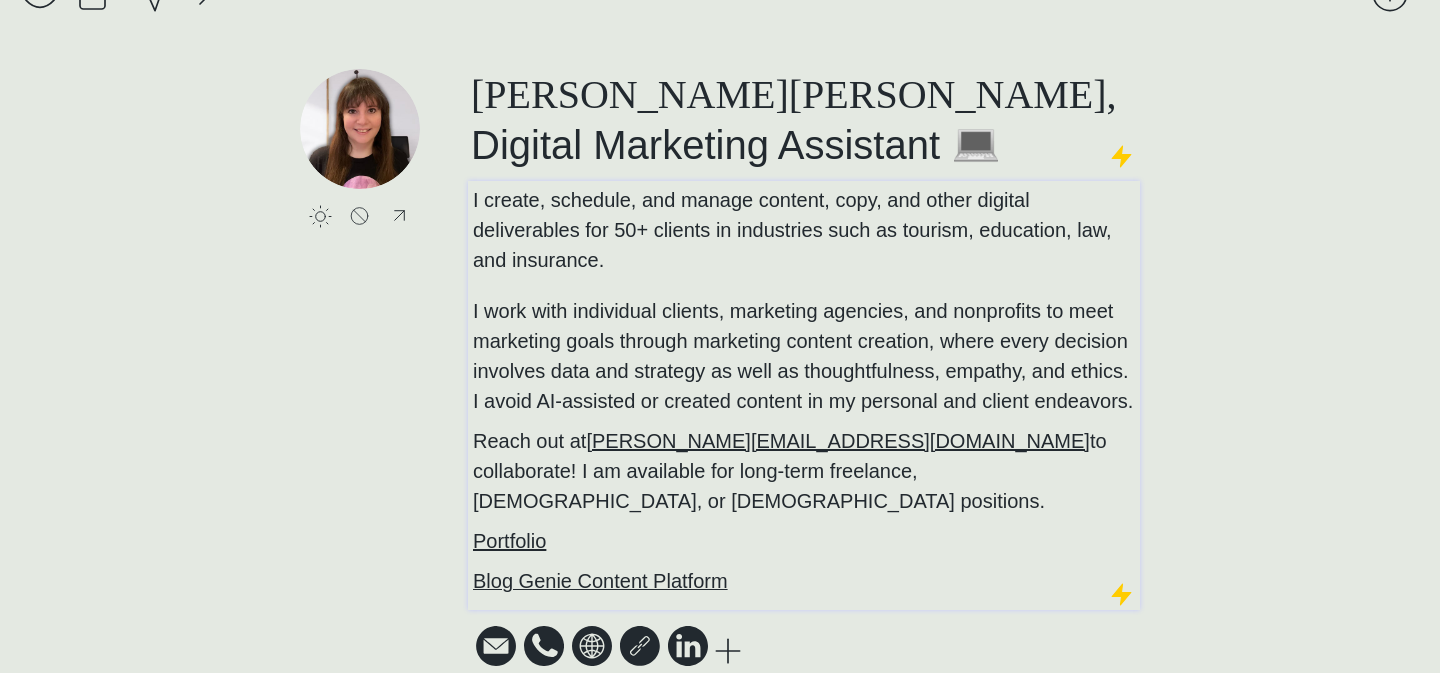 click on "Portfolio" at bounding box center (804, 541) 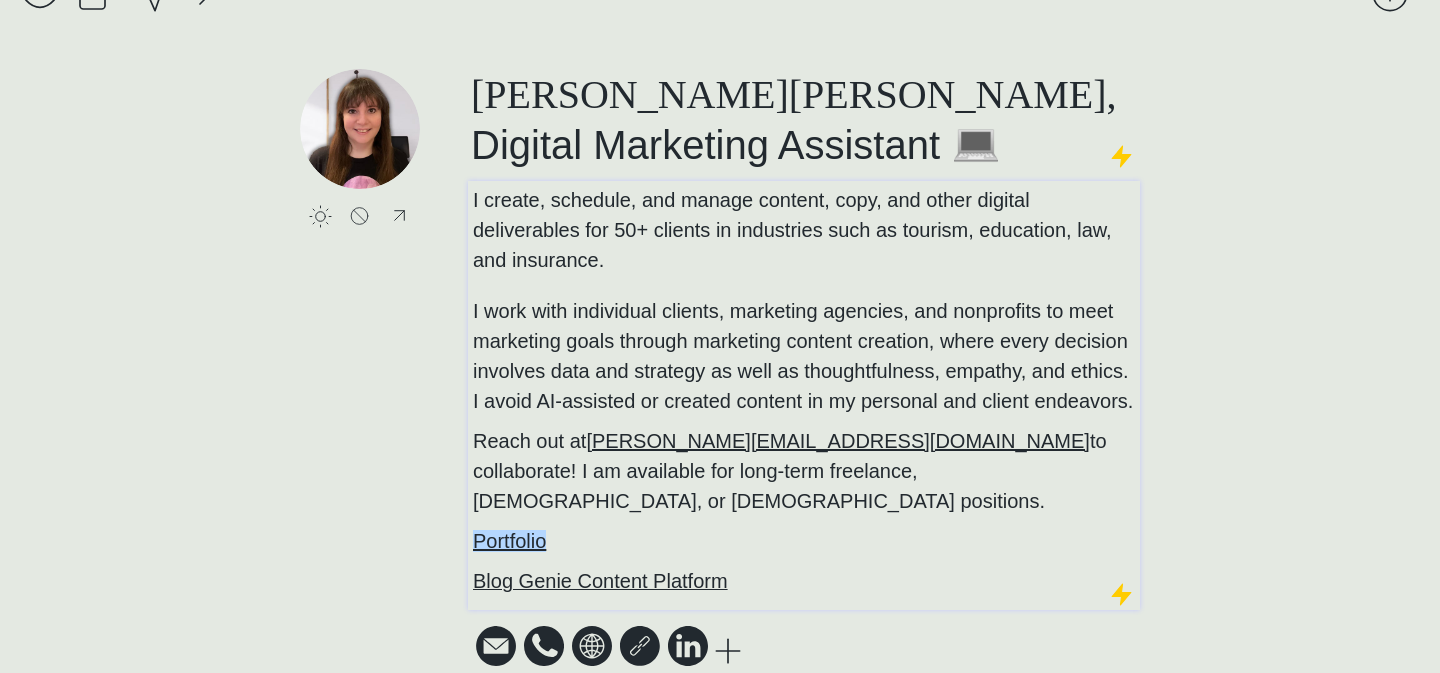 click on "Portfolio﻿" at bounding box center [804, 541] 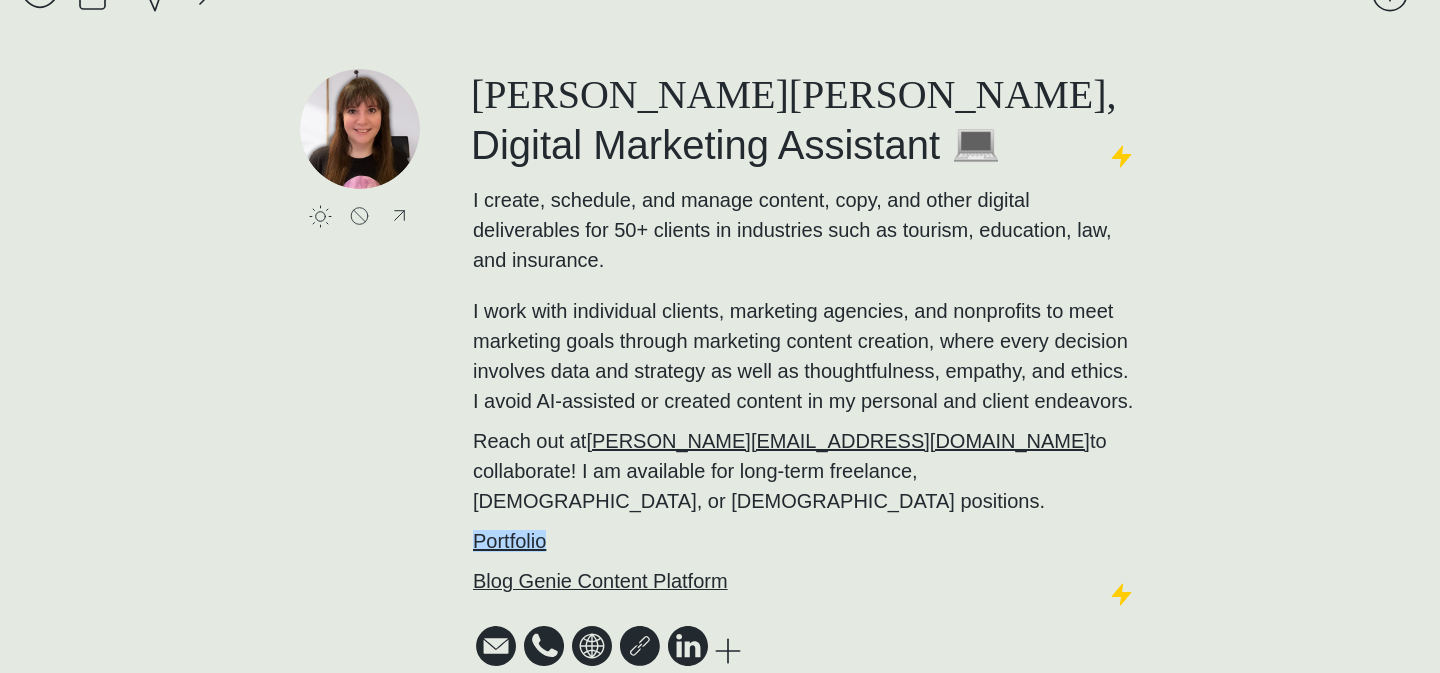 click on "[PERSON_NAME], Digital Marketing Assistant 💻 I create, schedule, and manage content, copy, and other digital deliverables for 50+ clients in industries such as tourism, education, law, and insurance.  I work with individual clients, marketing agencies, and nonprofits to meet marketing goals through marketing content creation, where every decision involves data and strategy as well as thoughtfulness, empathy, and ethics. I avoid AI-assisted or created content in my personal and client endeavors. Reach out at  [PERSON_NAME][EMAIL_ADDRESS][DOMAIN_NAME]  to collaborate! I am available for long-term freelance, [DEMOGRAPHIC_DATA], or [DEMOGRAPHIC_DATA] positions.  Portfolio﻿ Blog Genie Content Platform
Svg Vector Icons : [URL][DOMAIN_NAME]" at bounding box center (804, 370) 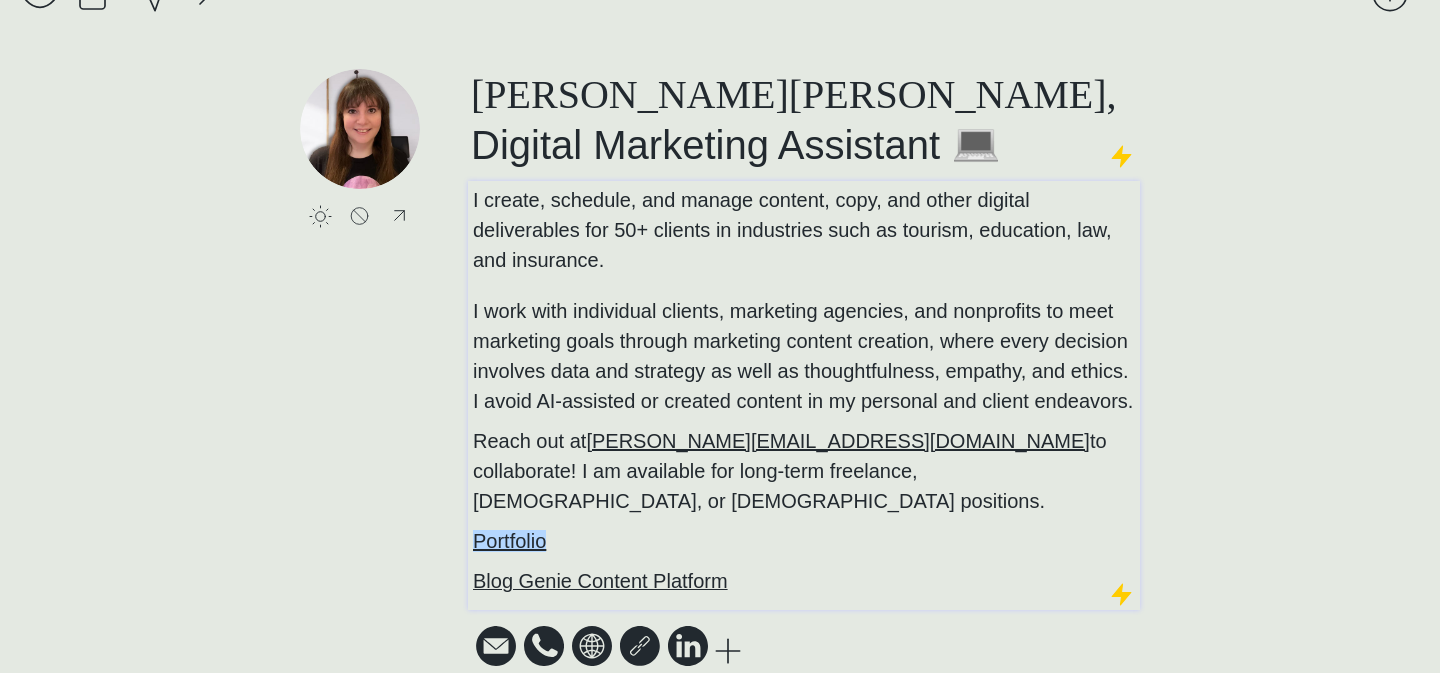 click on "Reach out at  [PERSON_NAME][EMAIL_ADDRESS][DOMAIN_NAME]  to collaborate! I am available for long-term freelance, [DEMOGRAPHIC_DATA], or [DEMOGRAPHIC_DATA] positions." at bounding box center (804, 471) 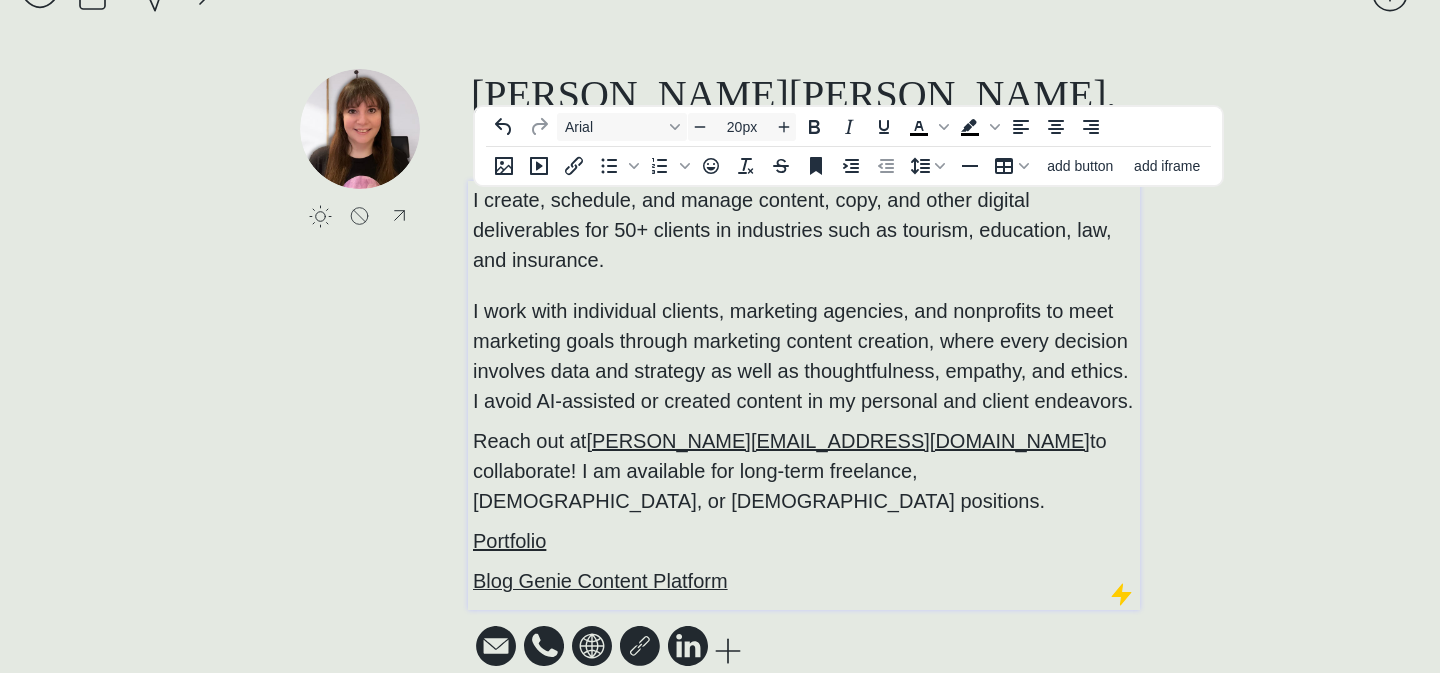 scroll, scrollTop: 0, scrollLeft: 0, axis: both 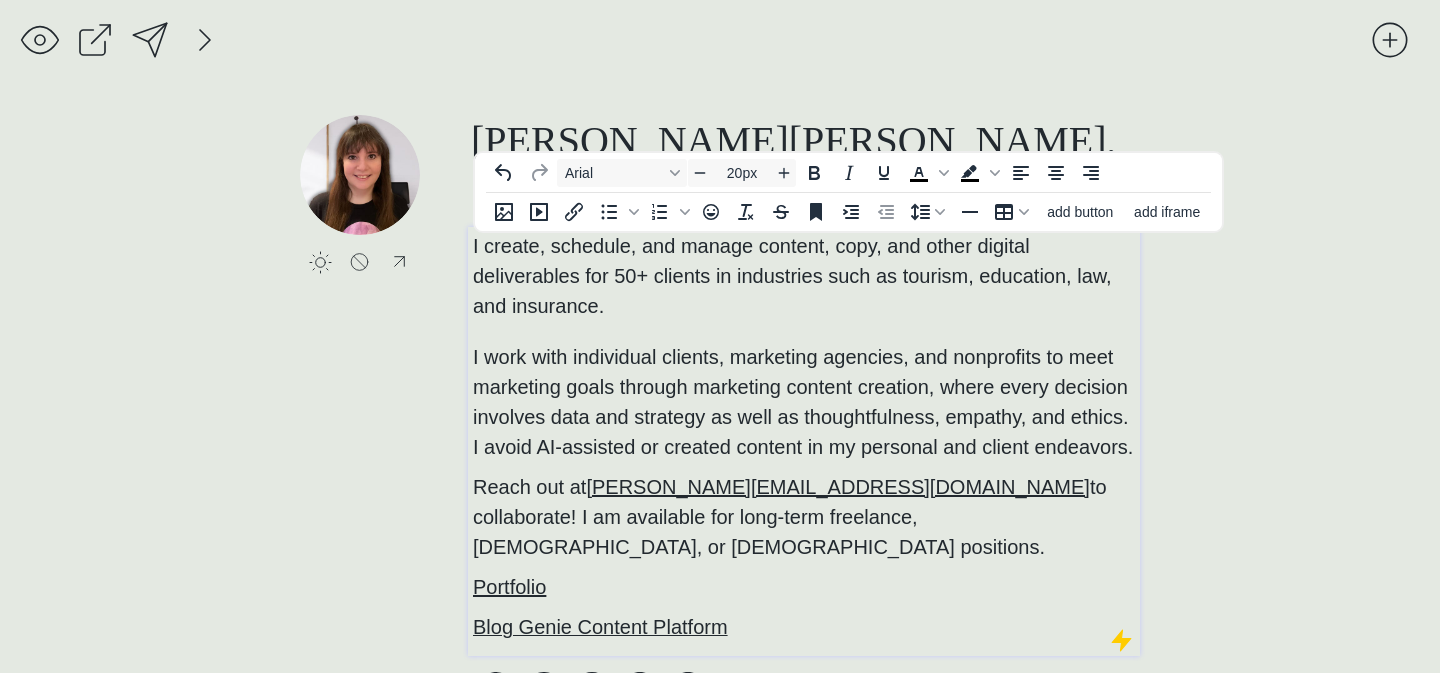 click at bounding box center [150, 40] 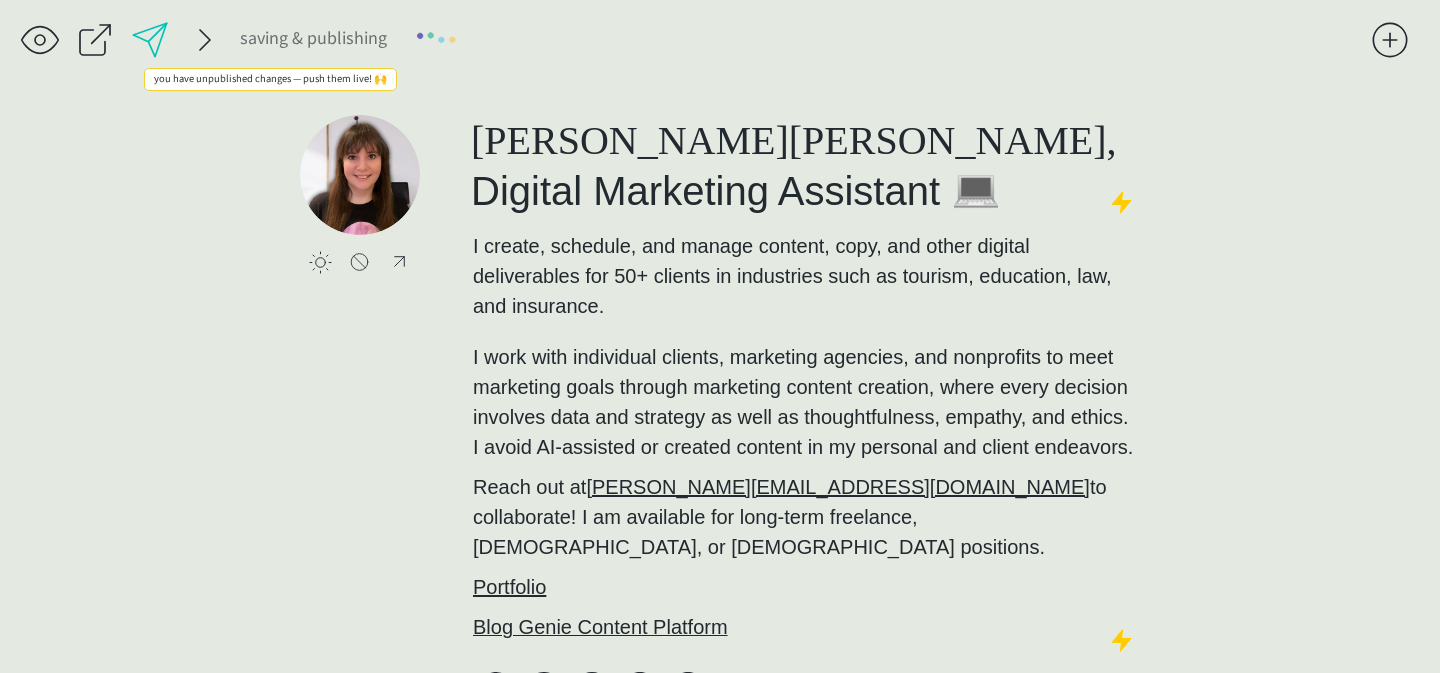 click at bounding box center (150, 40) 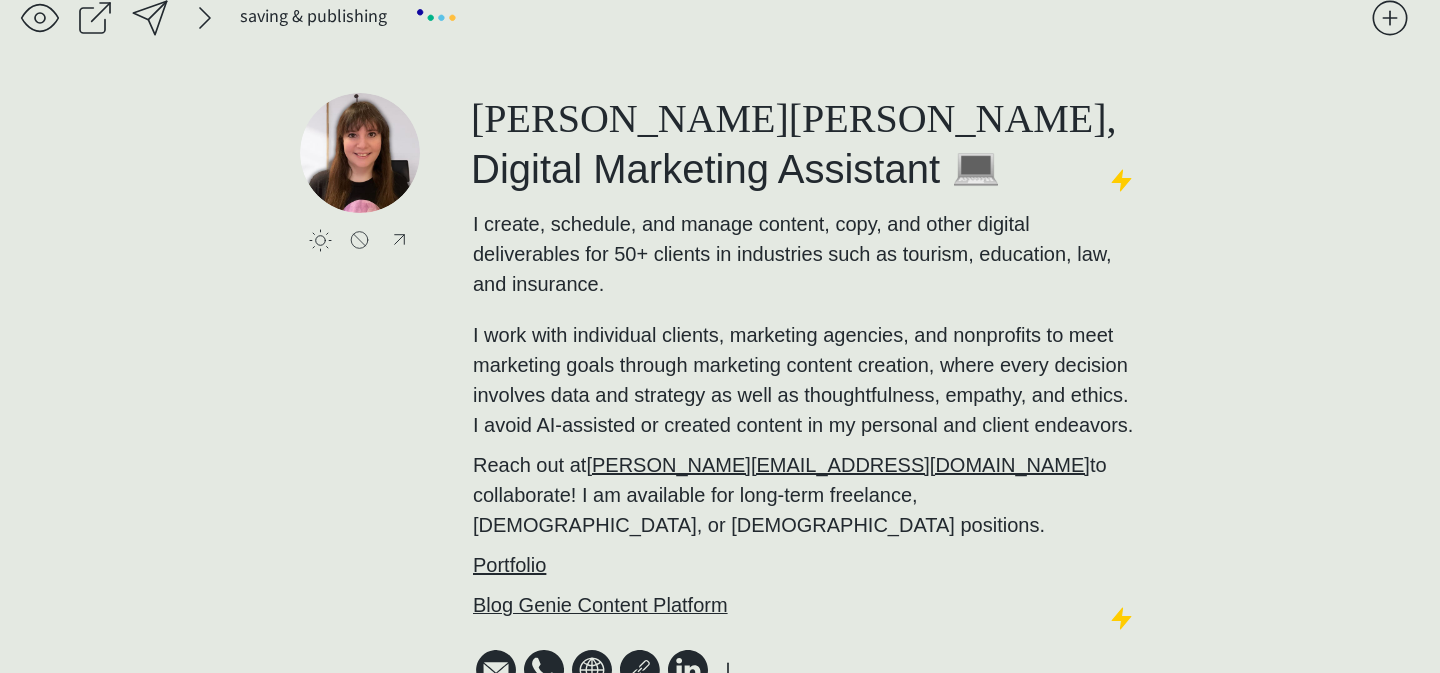 scroll, scrollTop: 0, scrollLeft: 0, axis: both 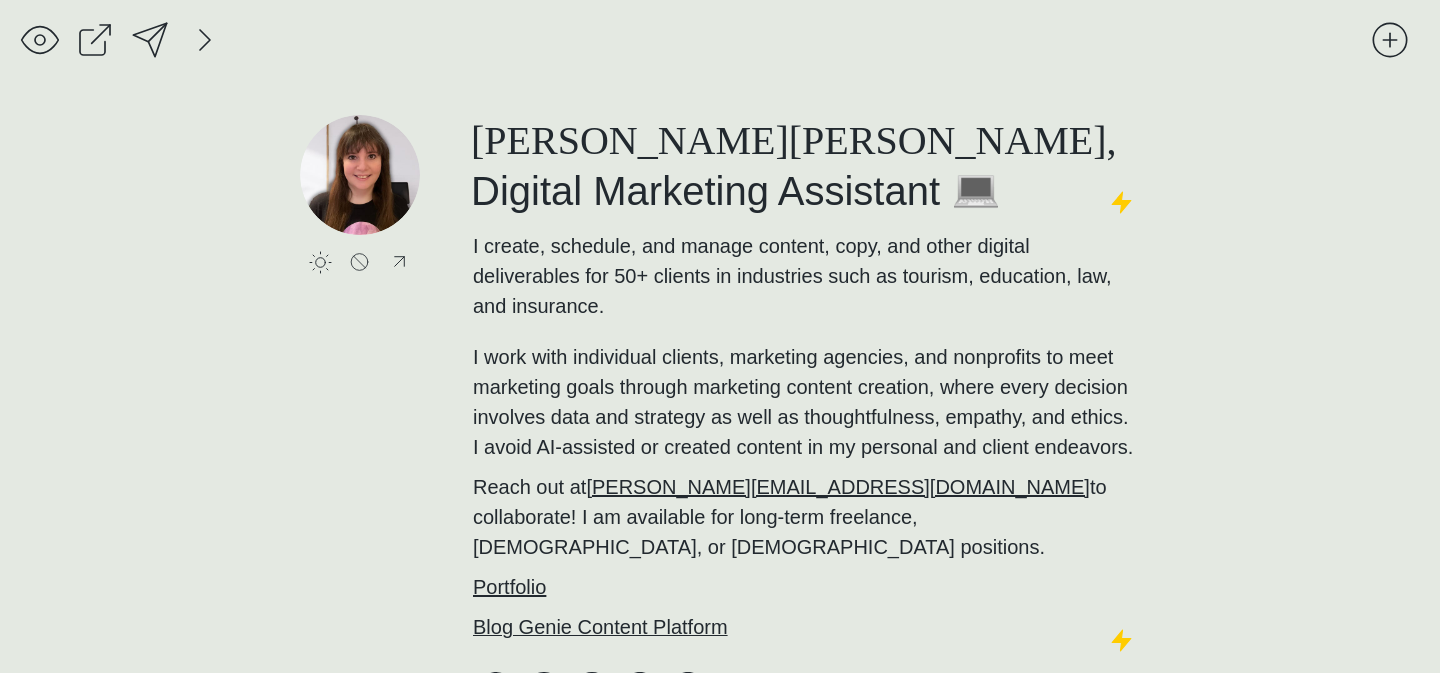 click on "saving & publishing saved & published! 👍 saving... click to upload a picture [PERSON_NAME], Digital Marketing Assistant 💻 I create, schedule, and manage content, copy, and other digital deliverables for 50+ clients in industries such as tourism, education, law, and insurance.  I work with individual clients, marketing agencies, and nonprofits to meet marketing goals through marketing content creation, where every decision involves data and strategy as well as thoughtfulness, empathy, and ethics. I avoid AI-assisted or created content in my personal and client endeavors. Reach out at  [PERSON_NAME][EMAIL_ADDRESS][DOMAIN_NAME]  to collaborate! I am available for long-term freelance, [DEMOGRAPHIC_DATA], or [DEMOGRAPHIC_DATA] positions.  Portfolio Blog Genie Content Platform
Svg Vector Icons : [URL][DOMAIN_NAME]
made with realnice" 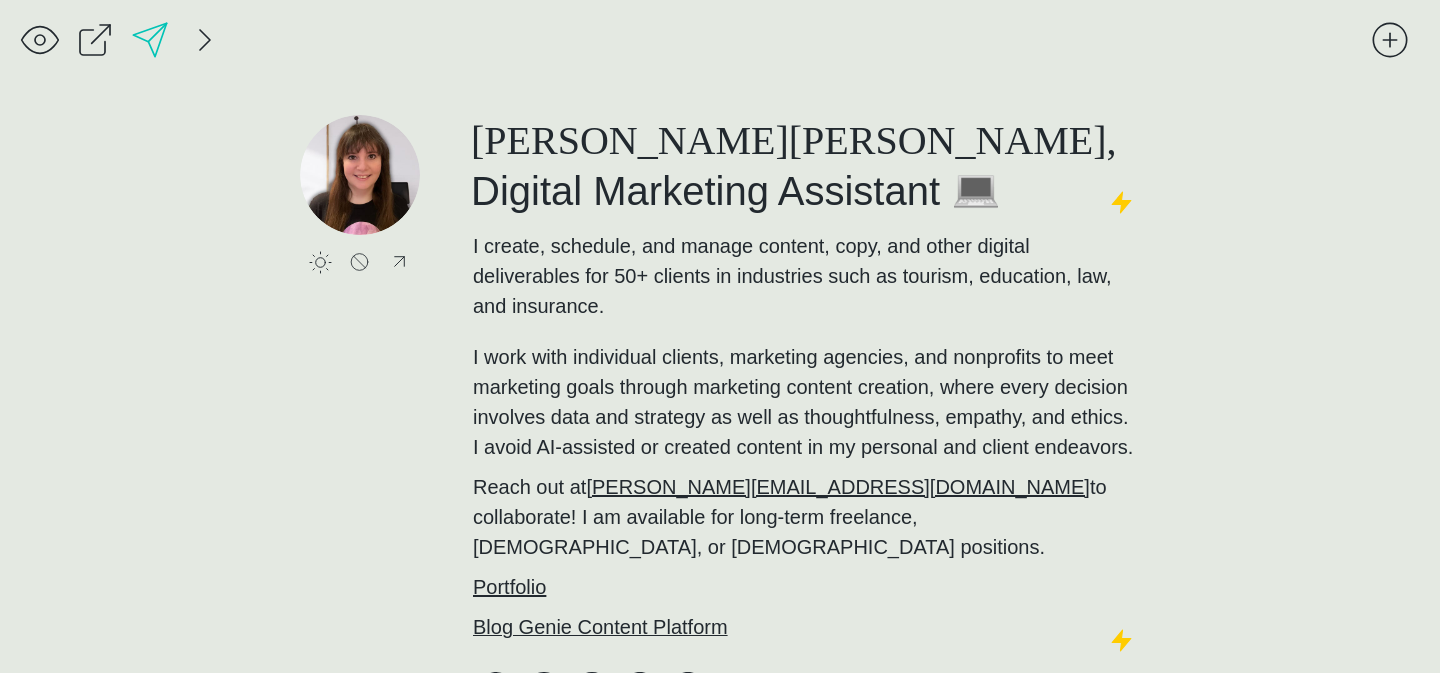 click at bounding box center [150, 40] 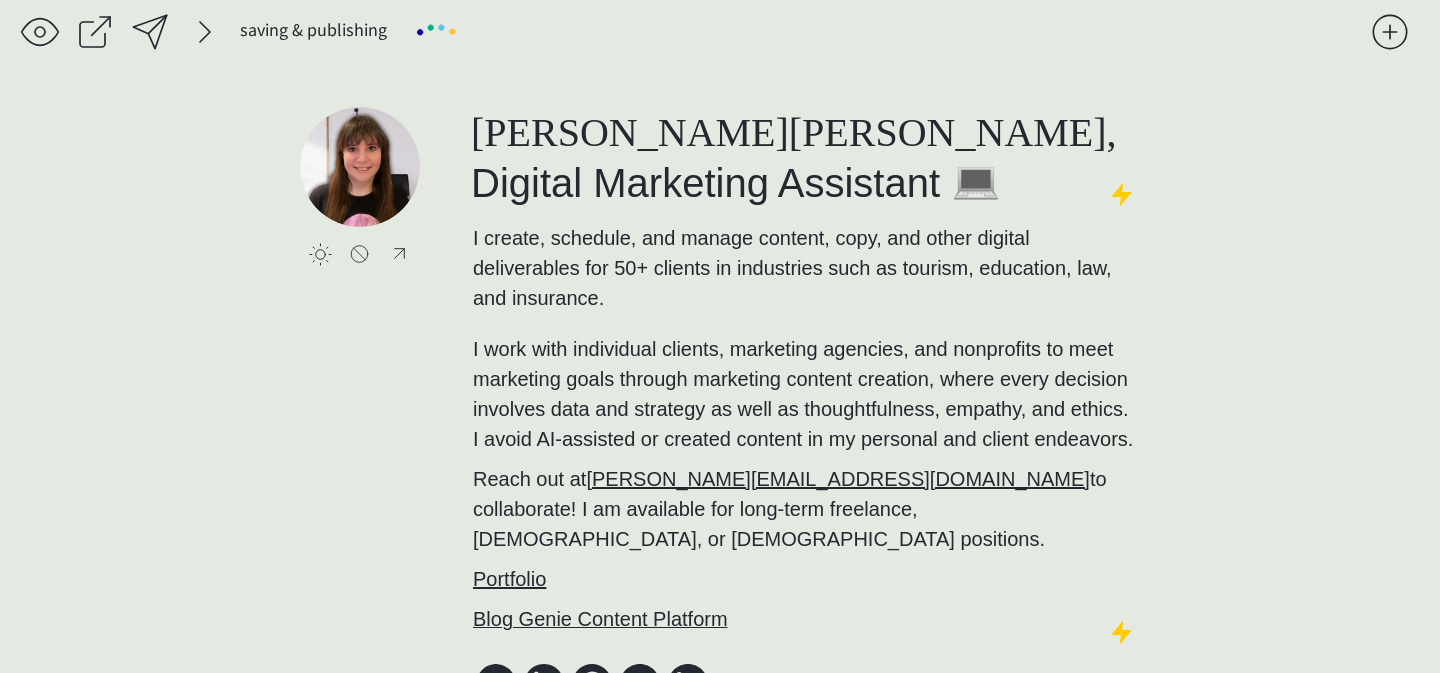 scroll, scrollTop: 0, scrollLeft: 0, axis: both 